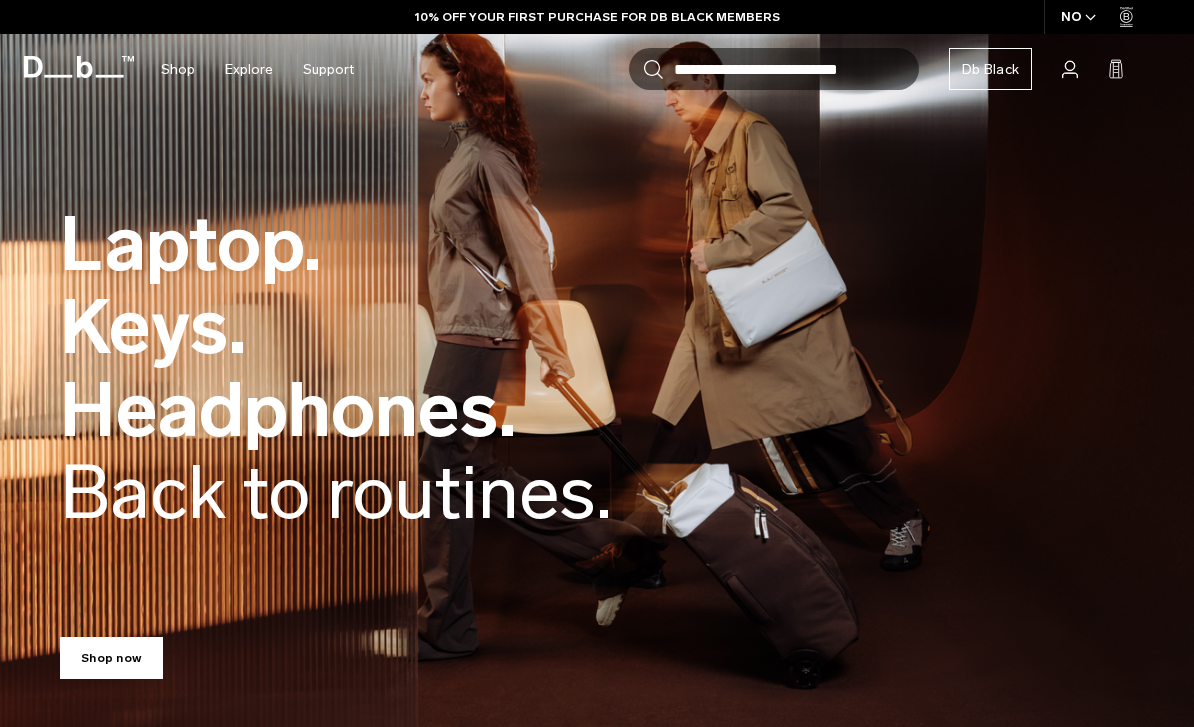 scroll, scrollTop: 0, scrollLeft: 0, axis: both 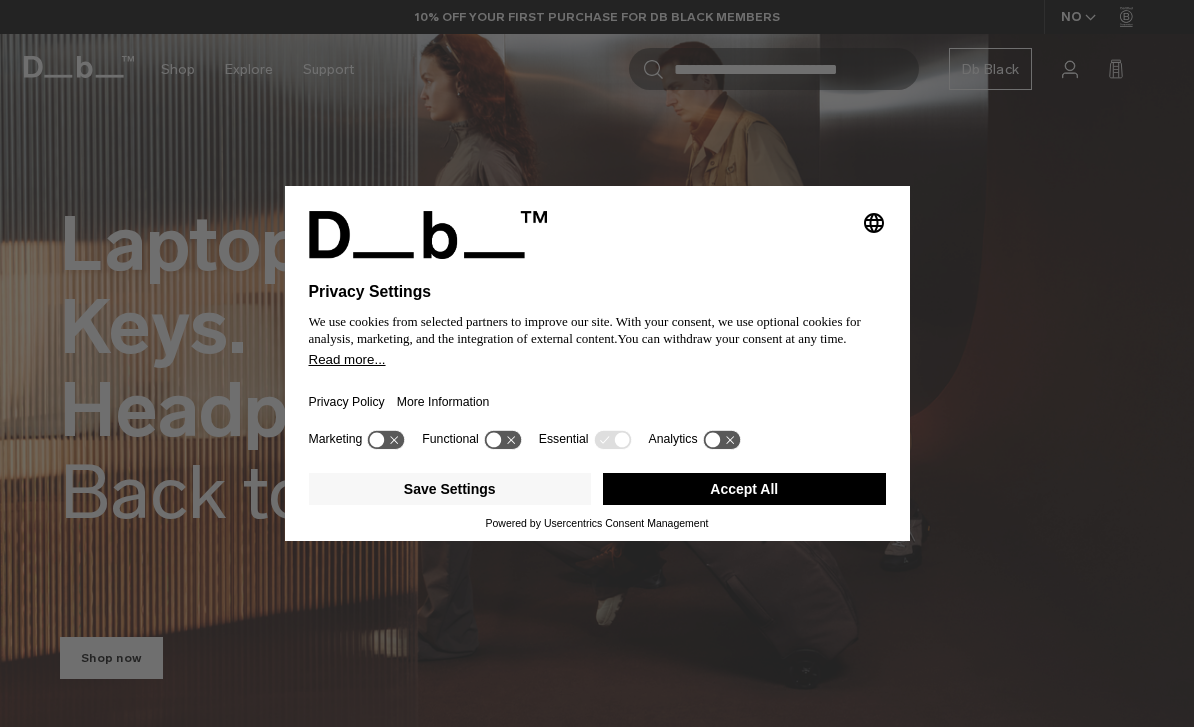 click on "Accept All" at bounding box center [744, 489] 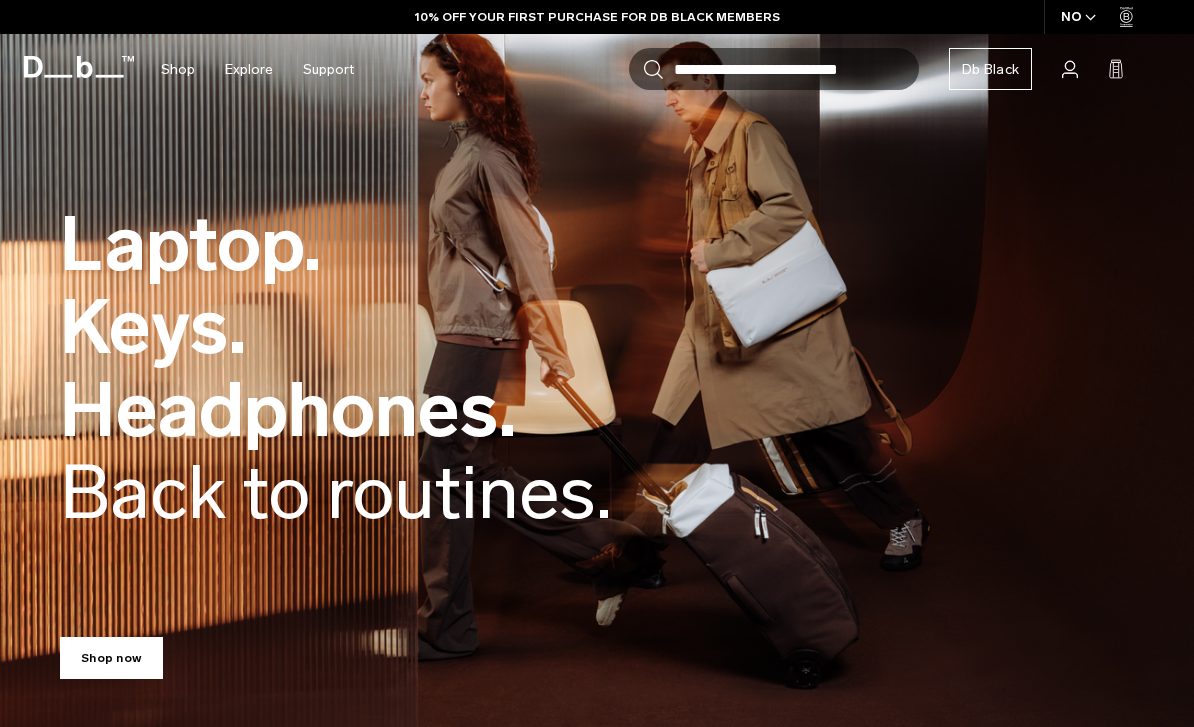 click on "Shop now" at bounding box center [111, 658] 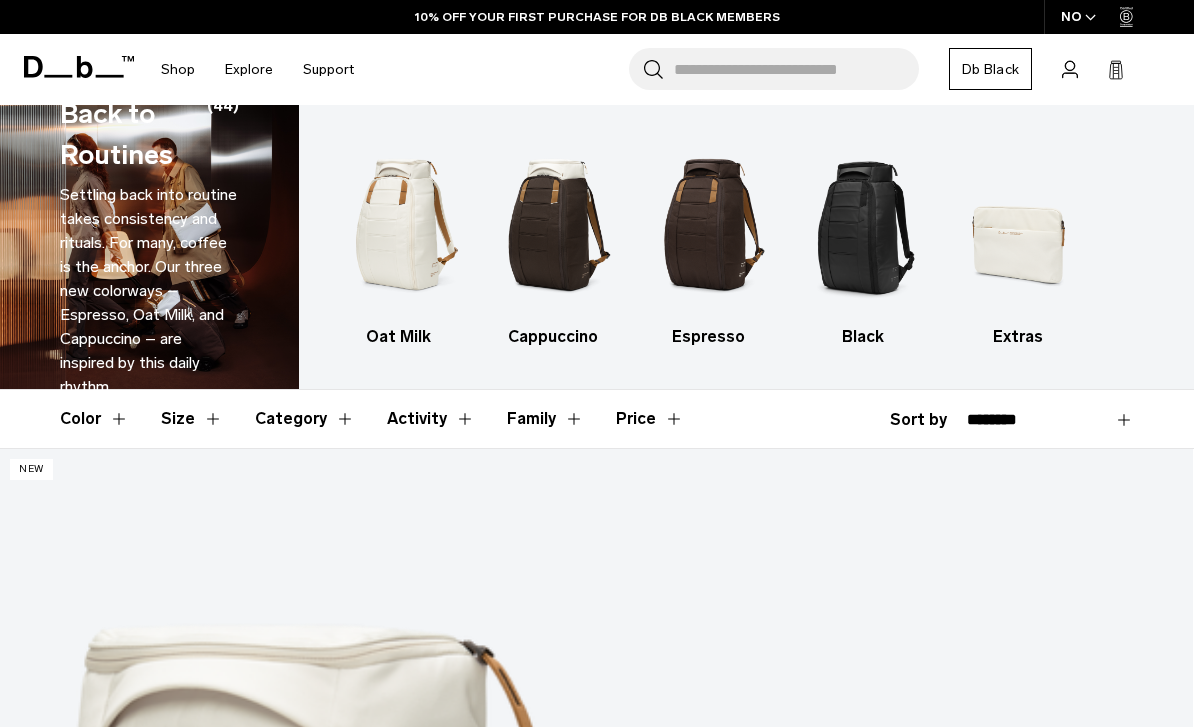 scroll, scrollTop: 0, scrollLeft: 0, axis: both 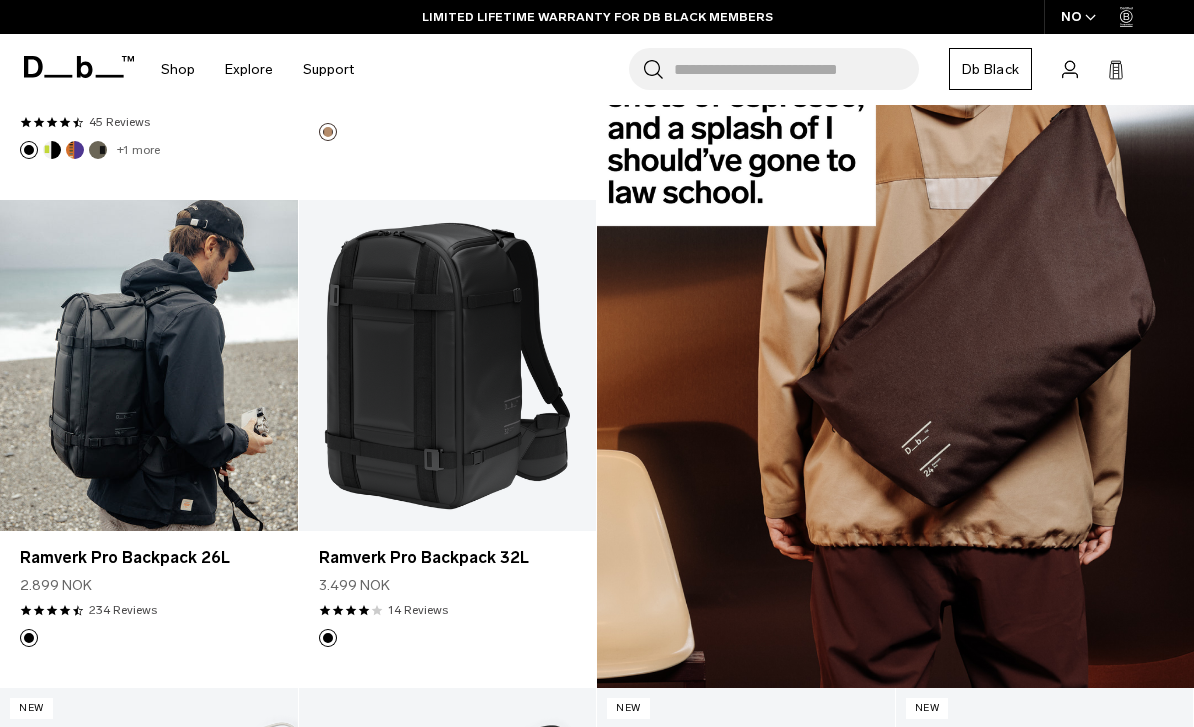 click at bounding box center (149, 365) 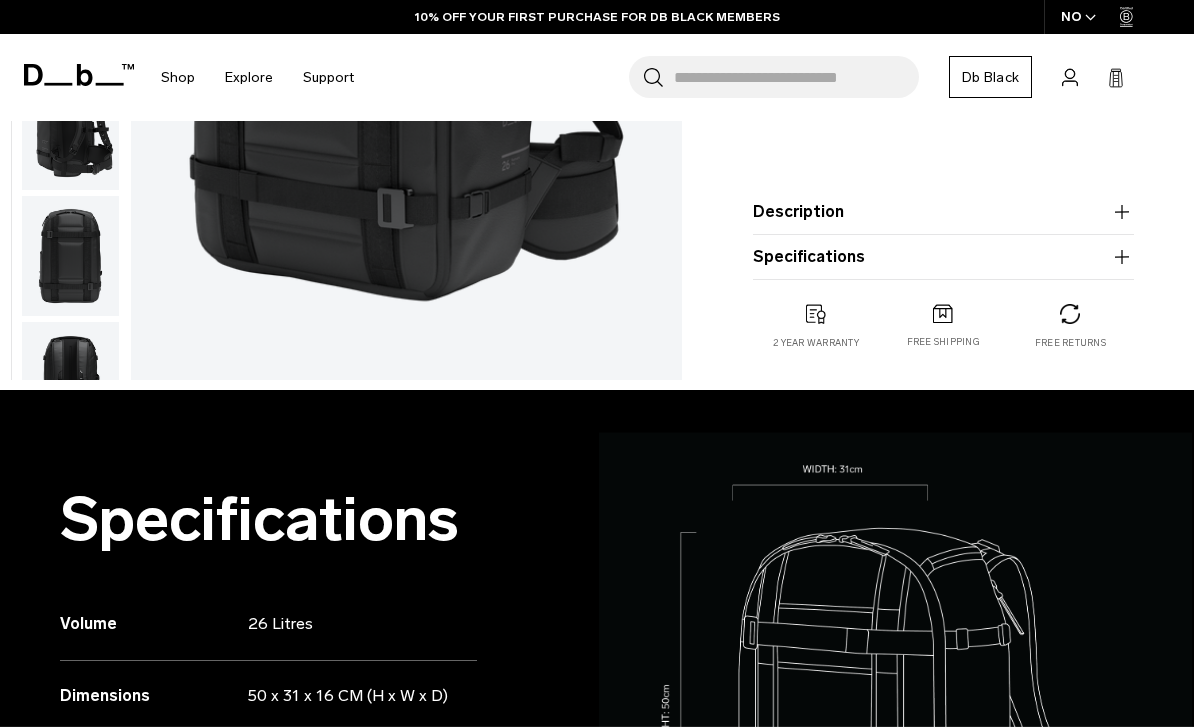 scroll, scrollTop: 457, scrollLeft: 0, axis: vertical 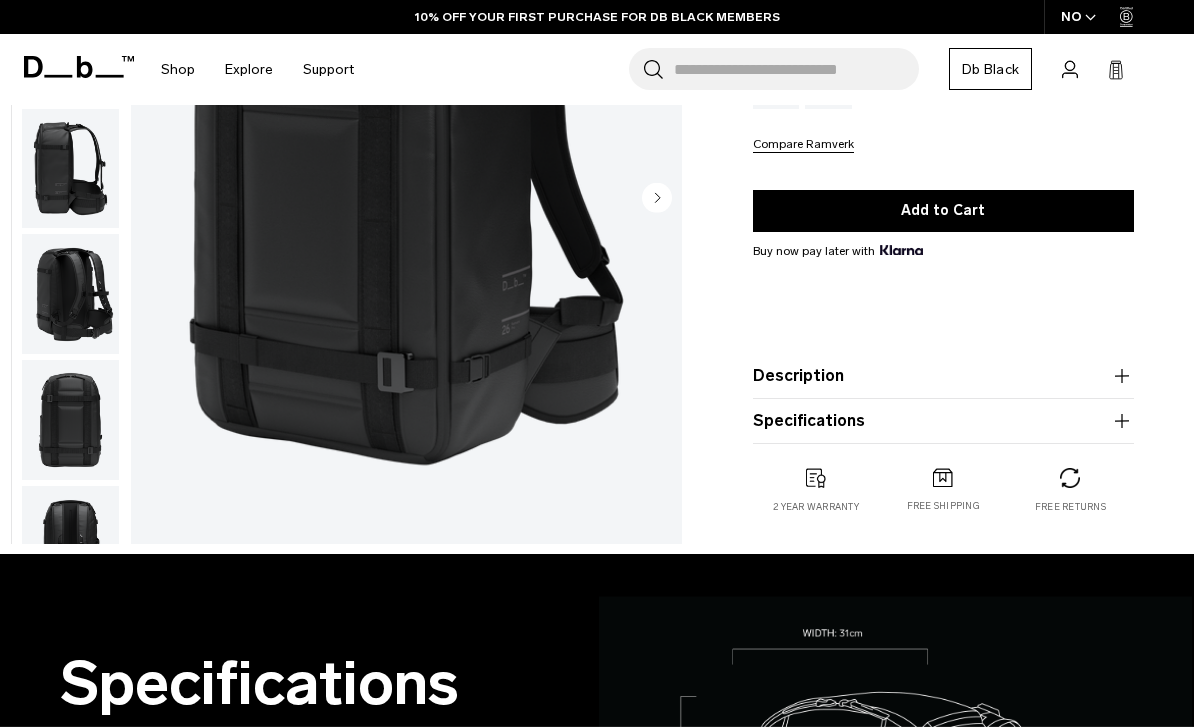 click at bounding box center [70, 420] 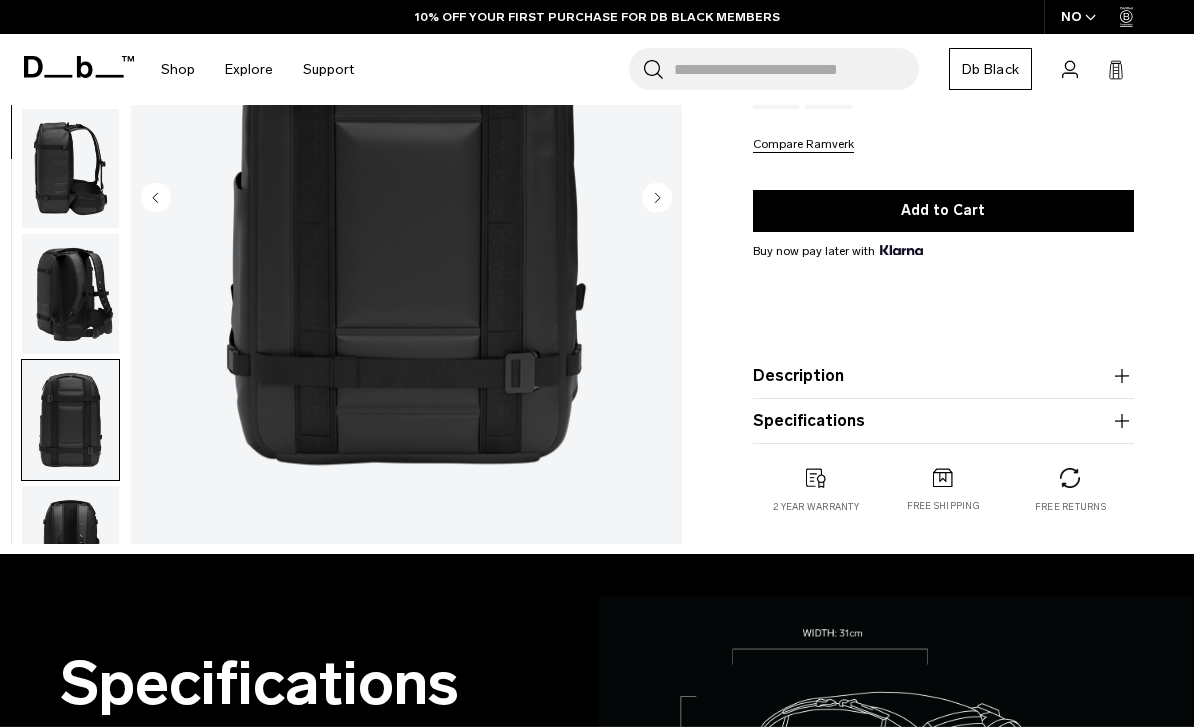 scroll, scrollTop: 509, scrollLeft: 0, axis: vertical 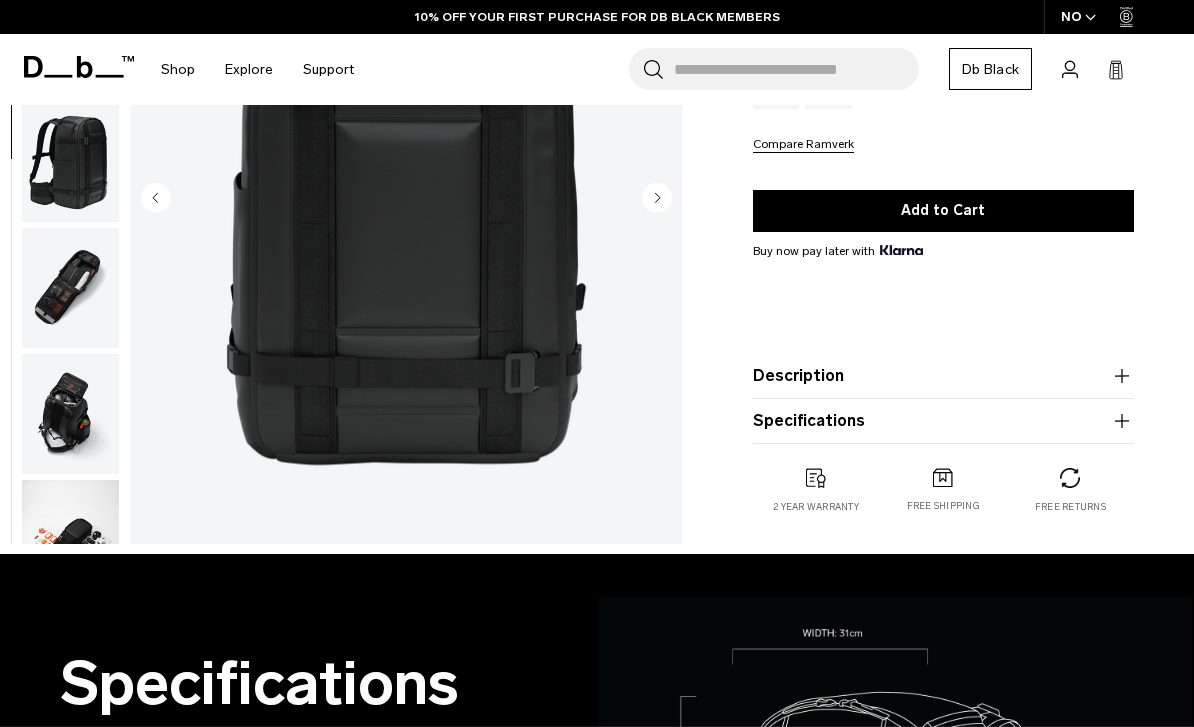 click at bounding box center (70, 288) 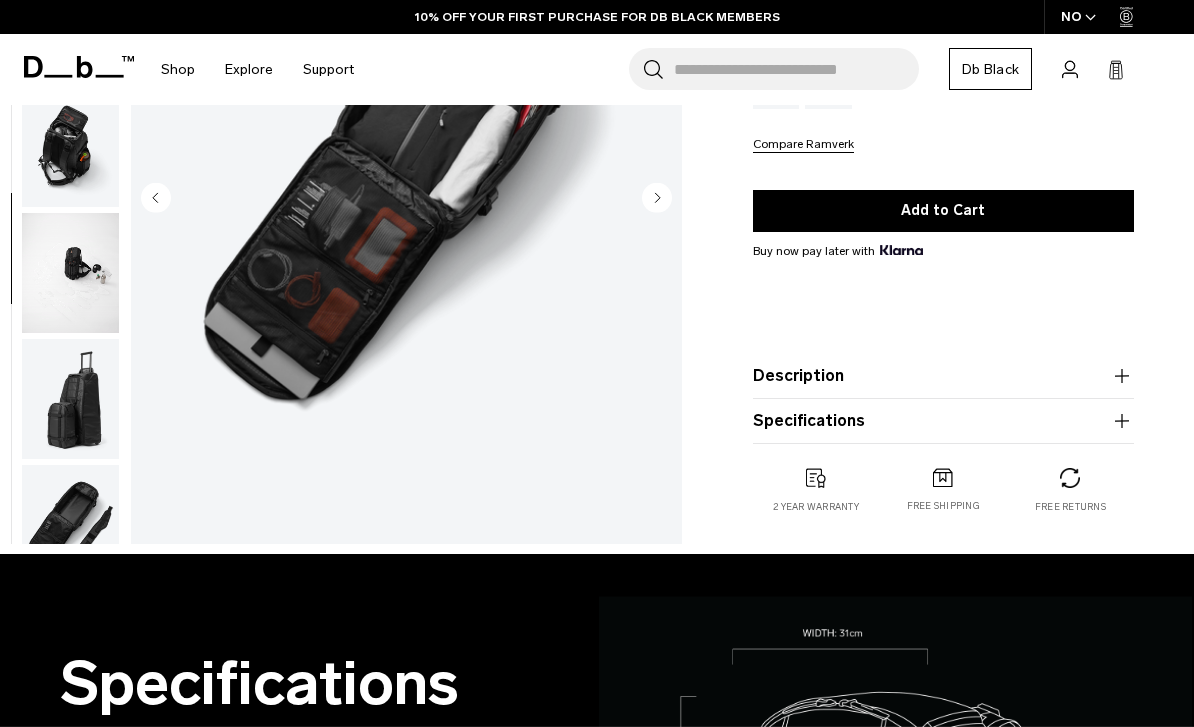 scroll, scrollTop: 891, scrollLeft: 0, axis: vertical 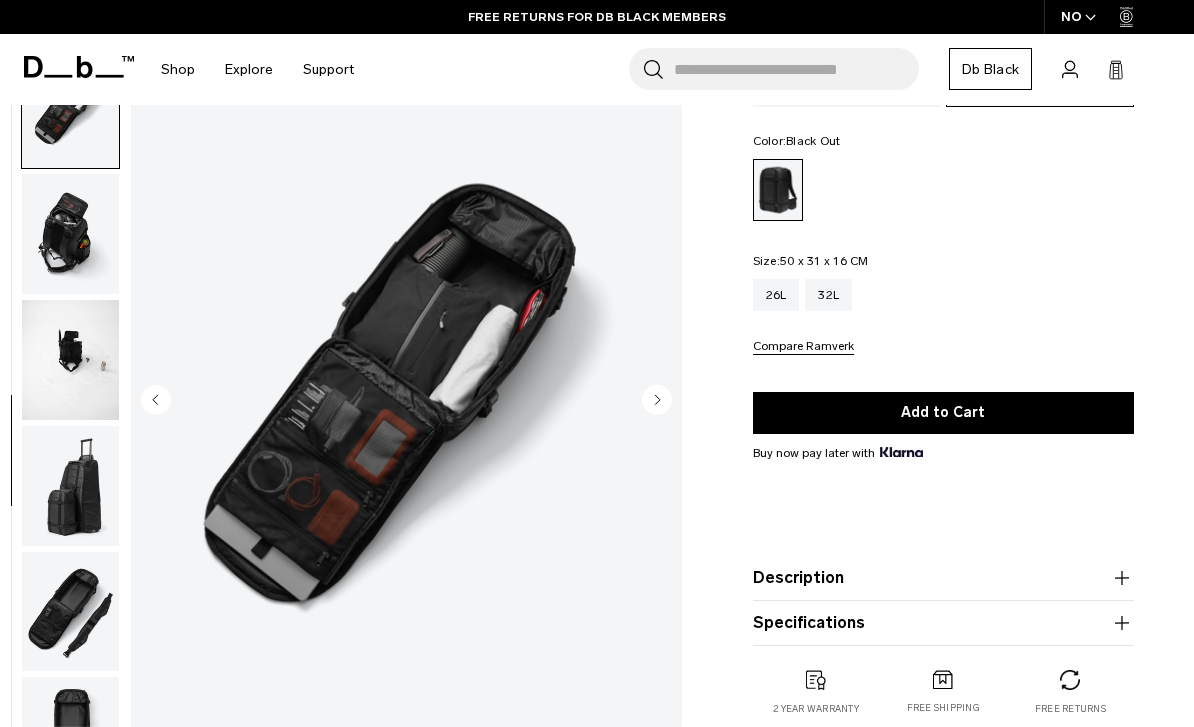 click at bounding box center [70, 234] 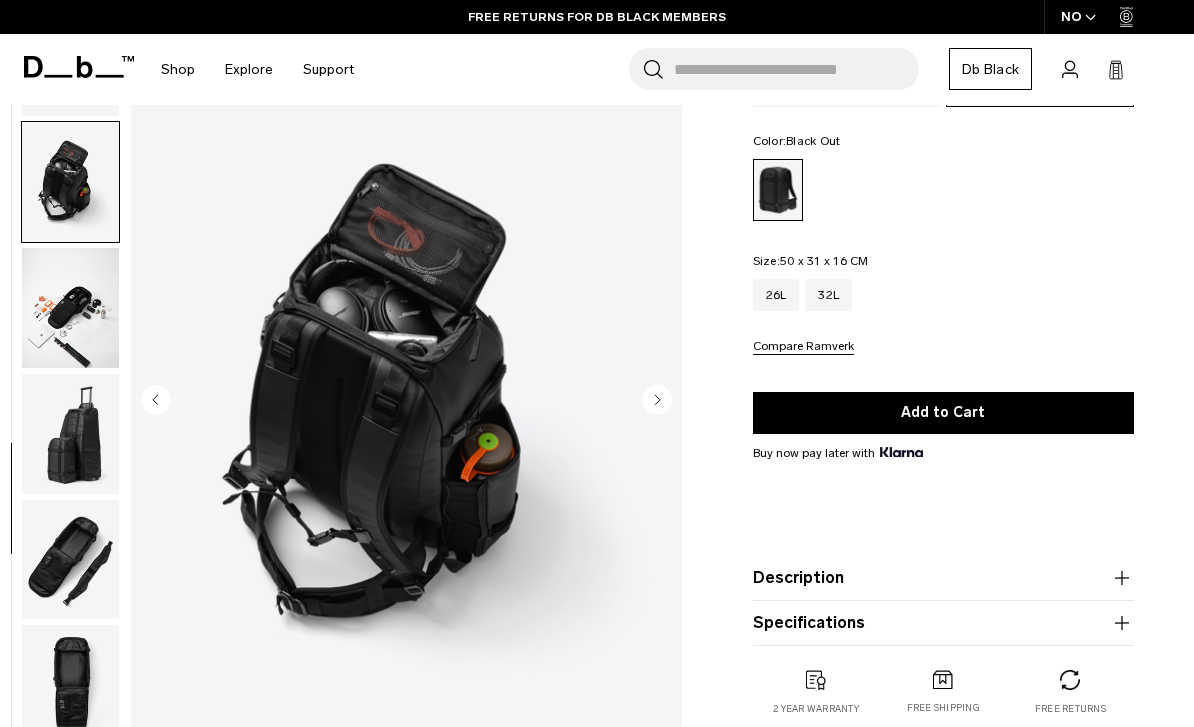 scroll, scrollTop: 962, scrollLeft: 0, axis: vertical 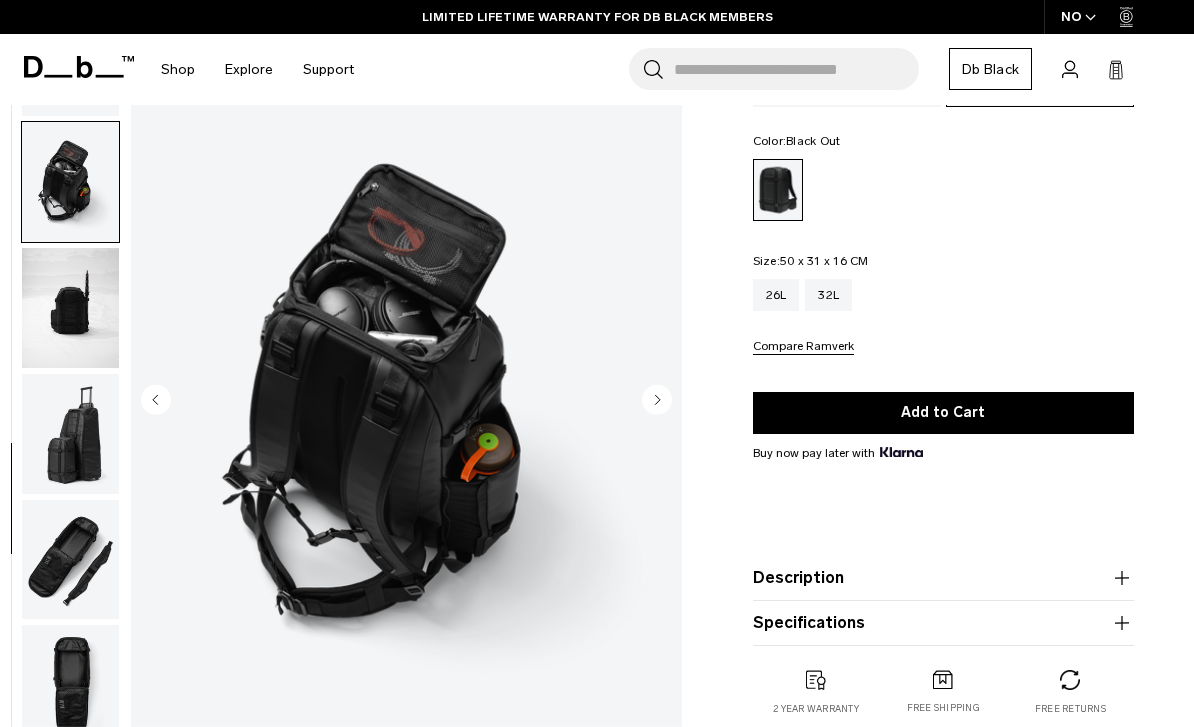 click at bounding box center (70, 308) 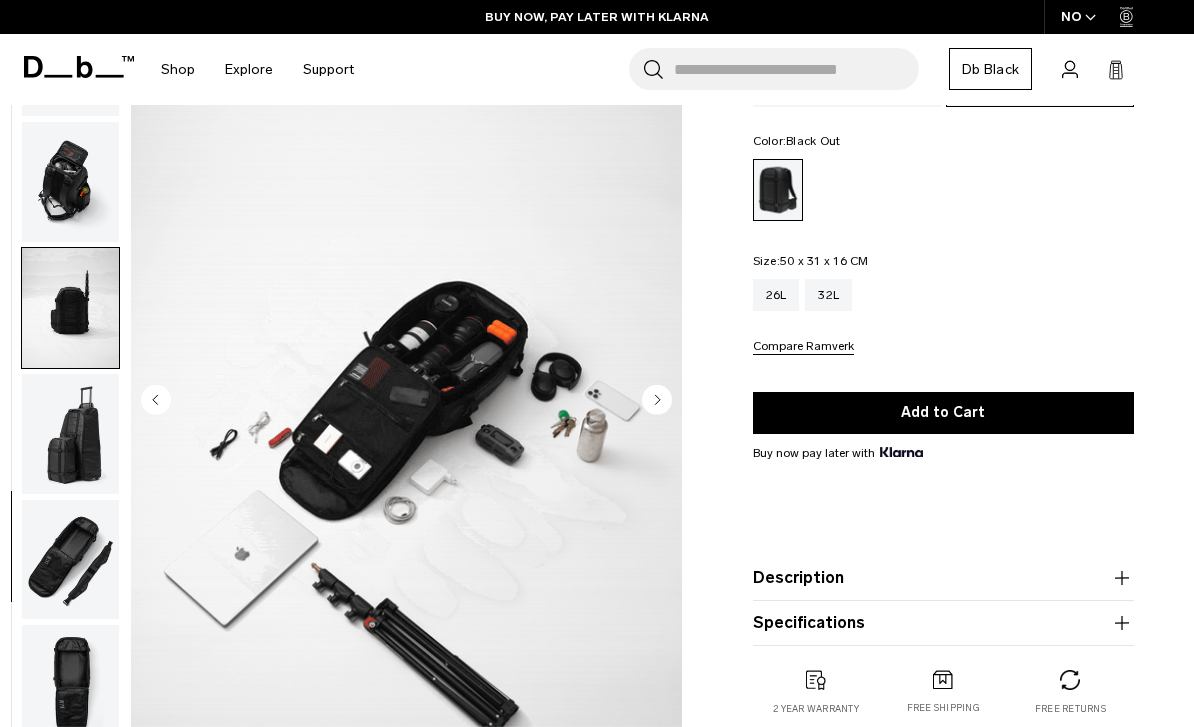 click at bounding box center [70, 434] 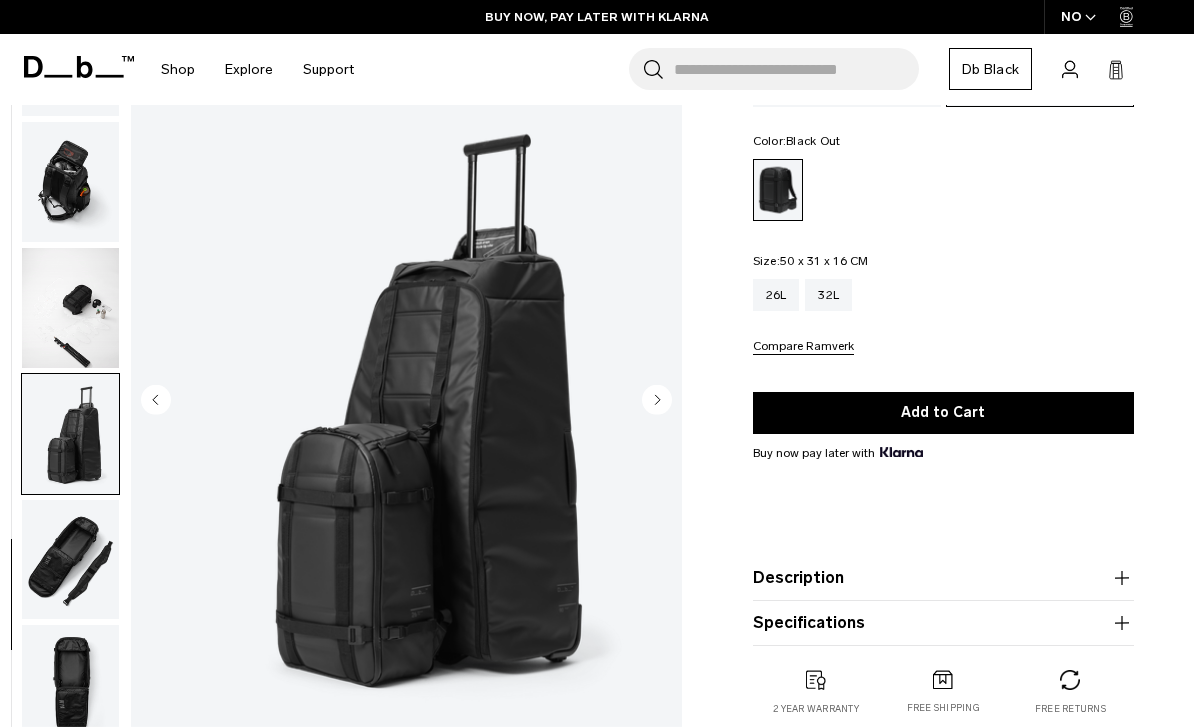 click at bounding box center (70, 559) 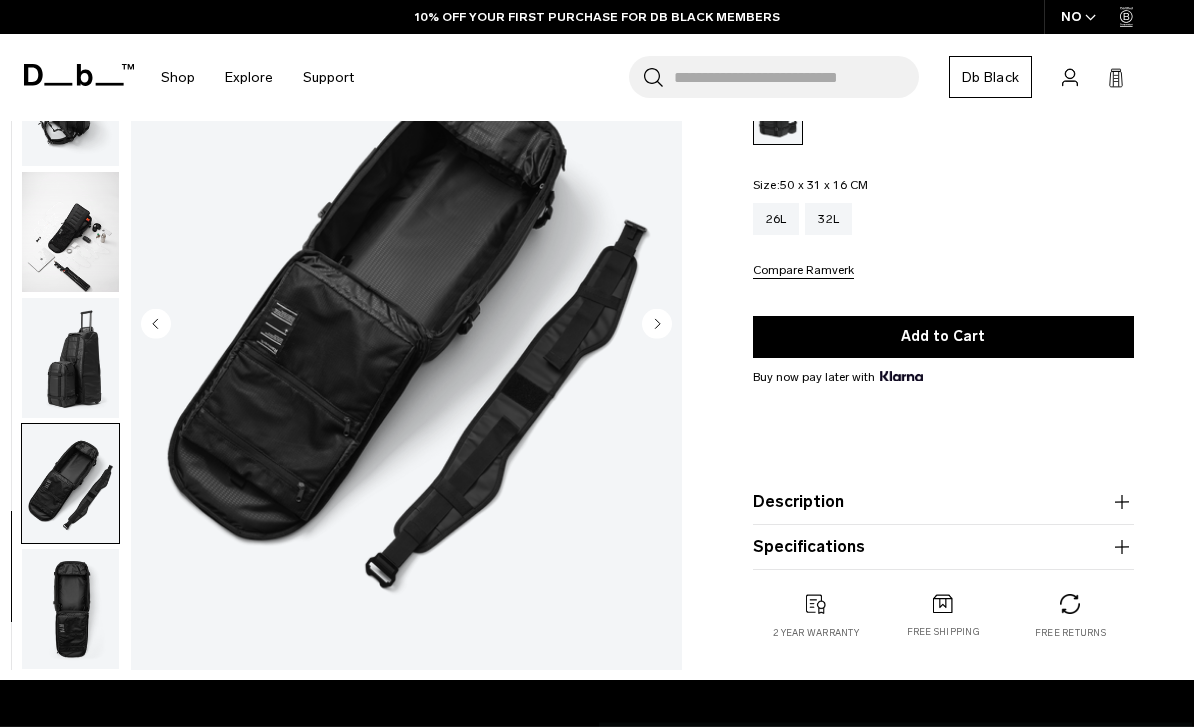 scroll, scrollTop: 290, scrollLeft: 0, axis: vertical 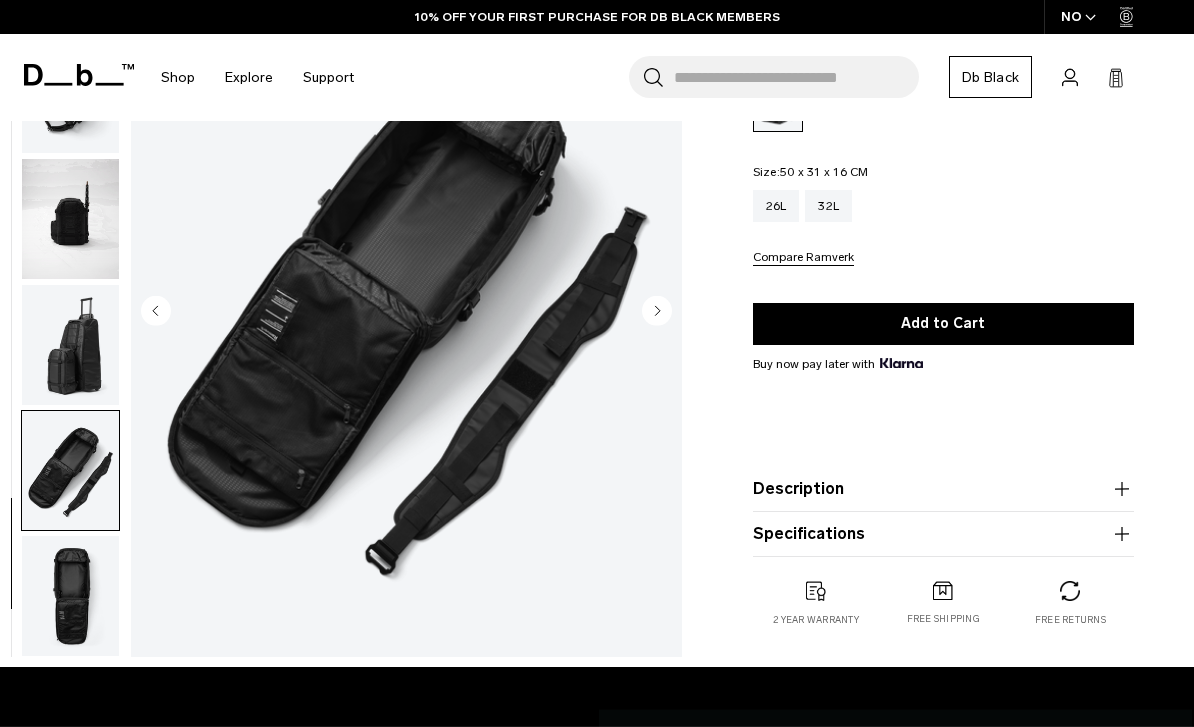 click at bounding box center (70, 596) 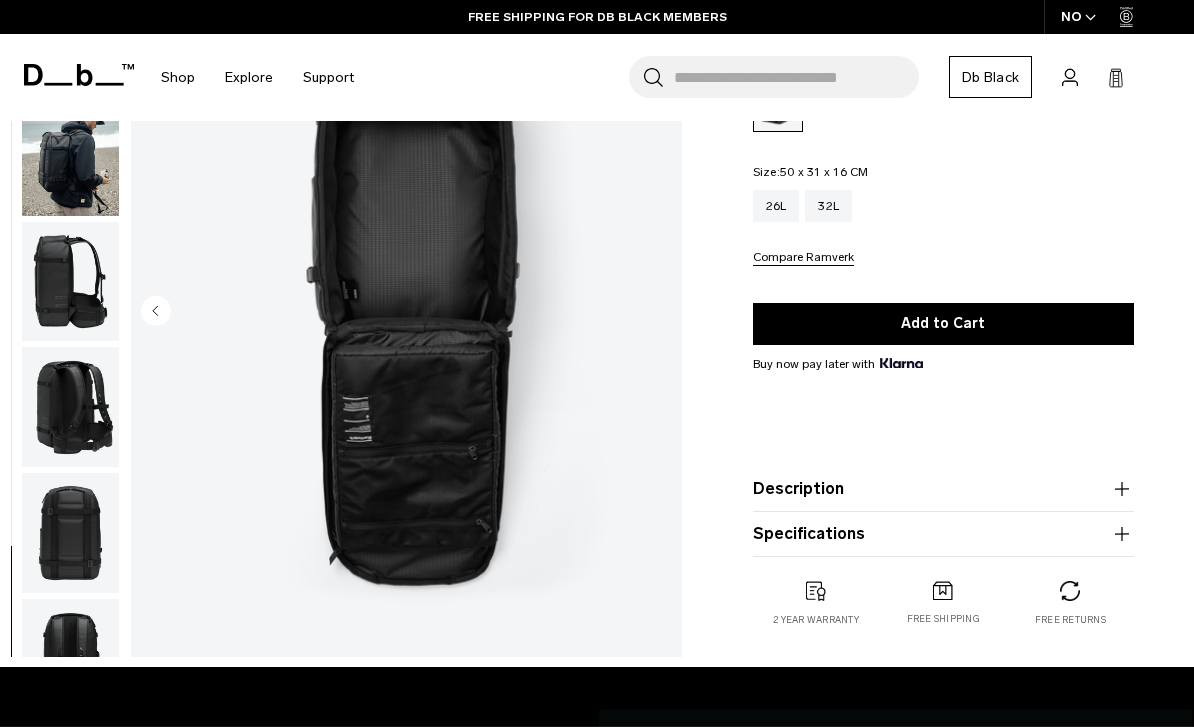 scroll, scrollTop: 0, scrollLeft: 0, axis: both 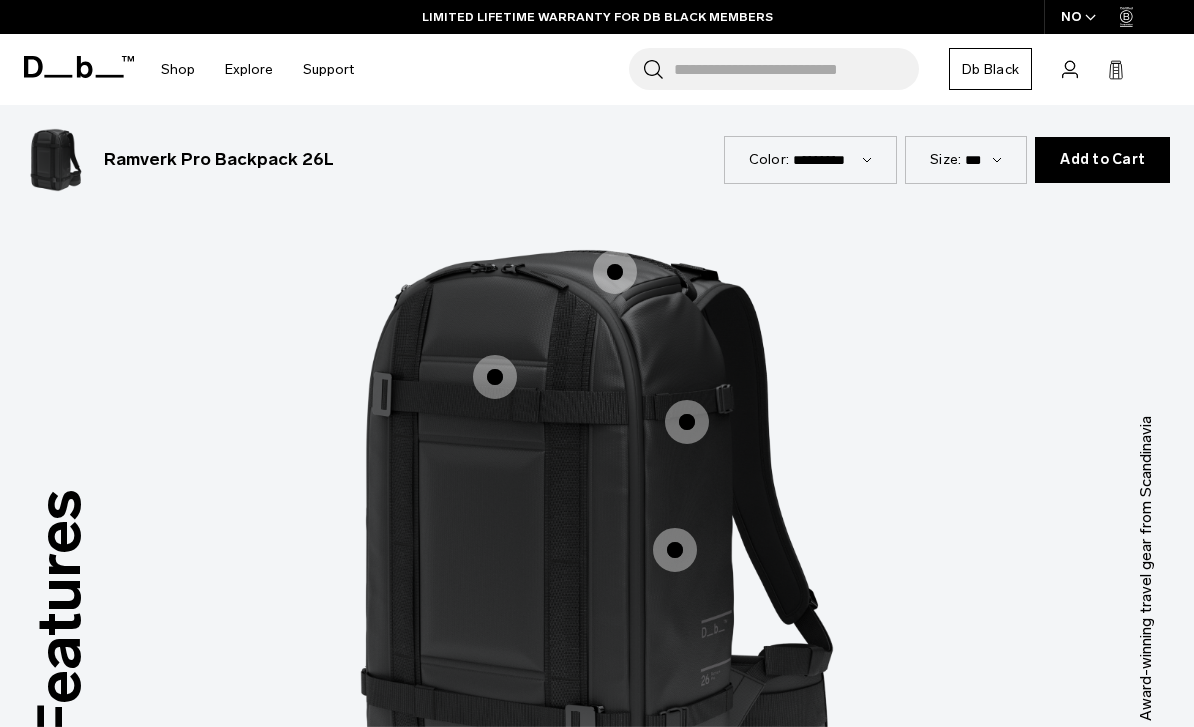 click at bounding box center (615, 272) 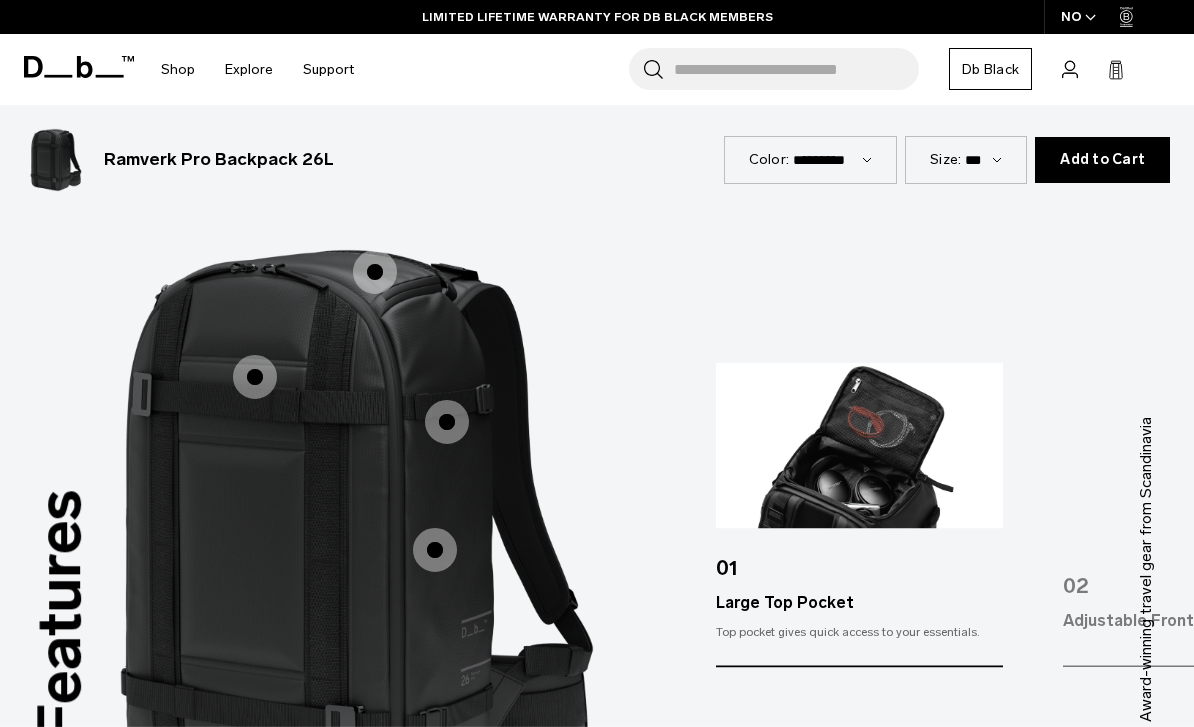 click at bounding box center (255, 377) 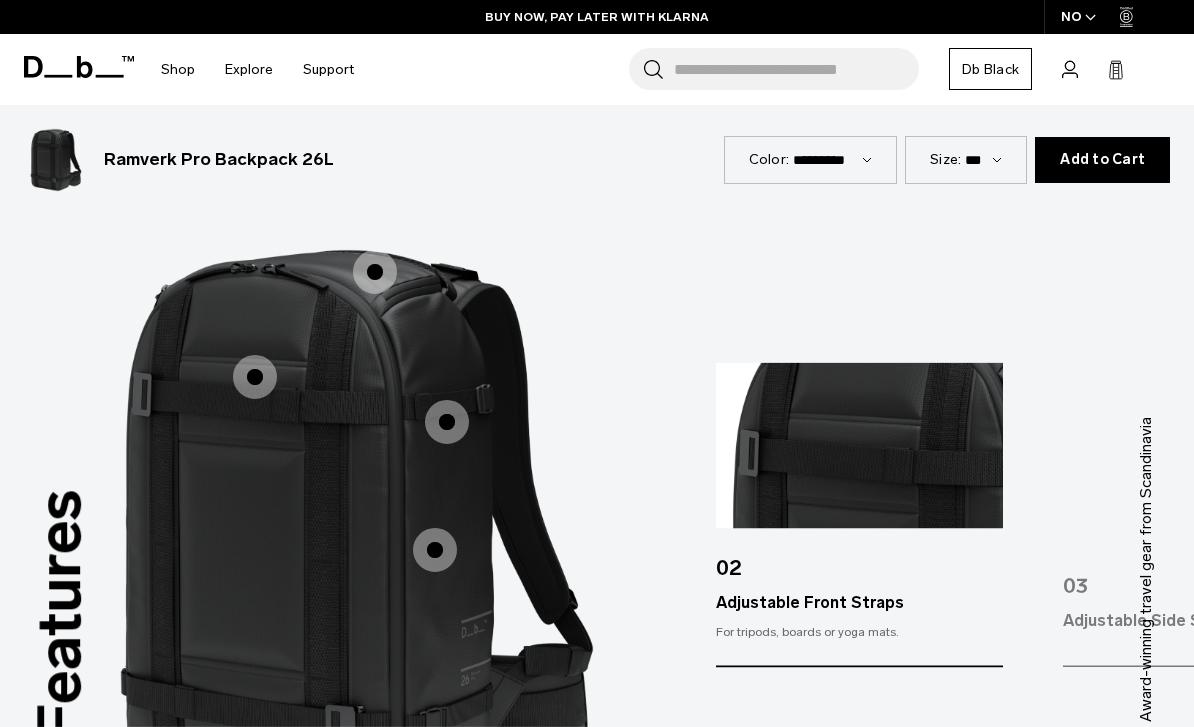 click at bounding box center [435, 550] 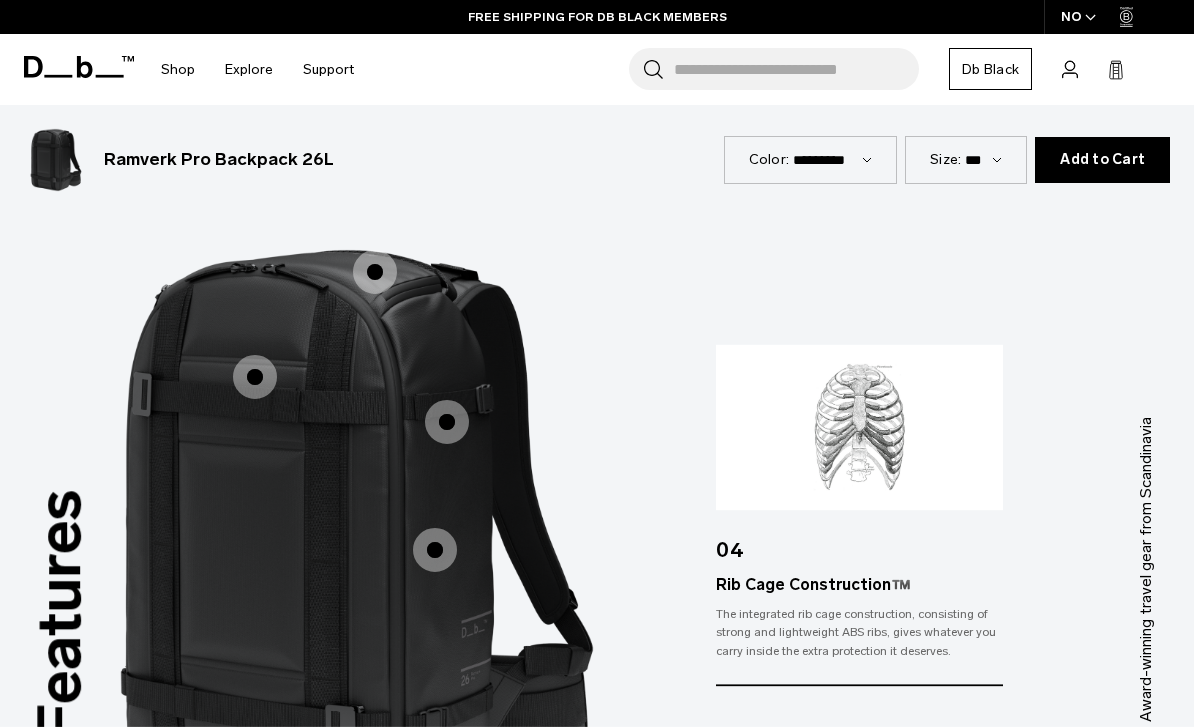 click at bounding box center (447, 422) 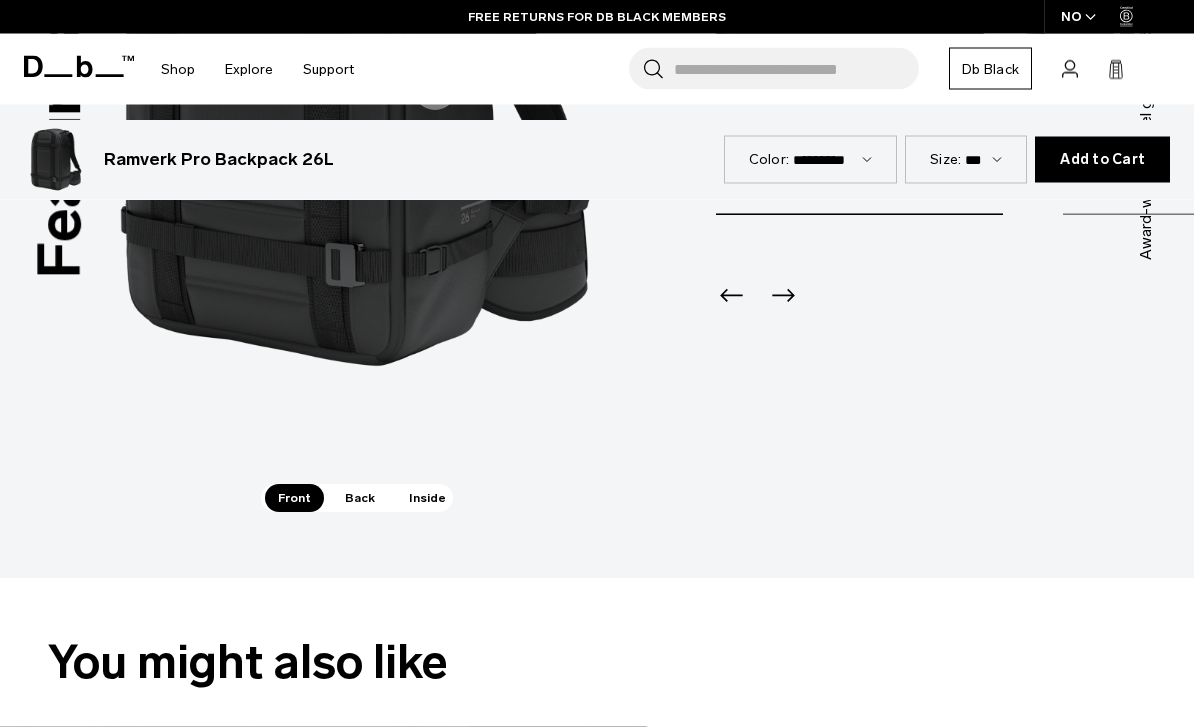 scroll, scrollTop: 2001, scrollLeft: 0, axis: vertical 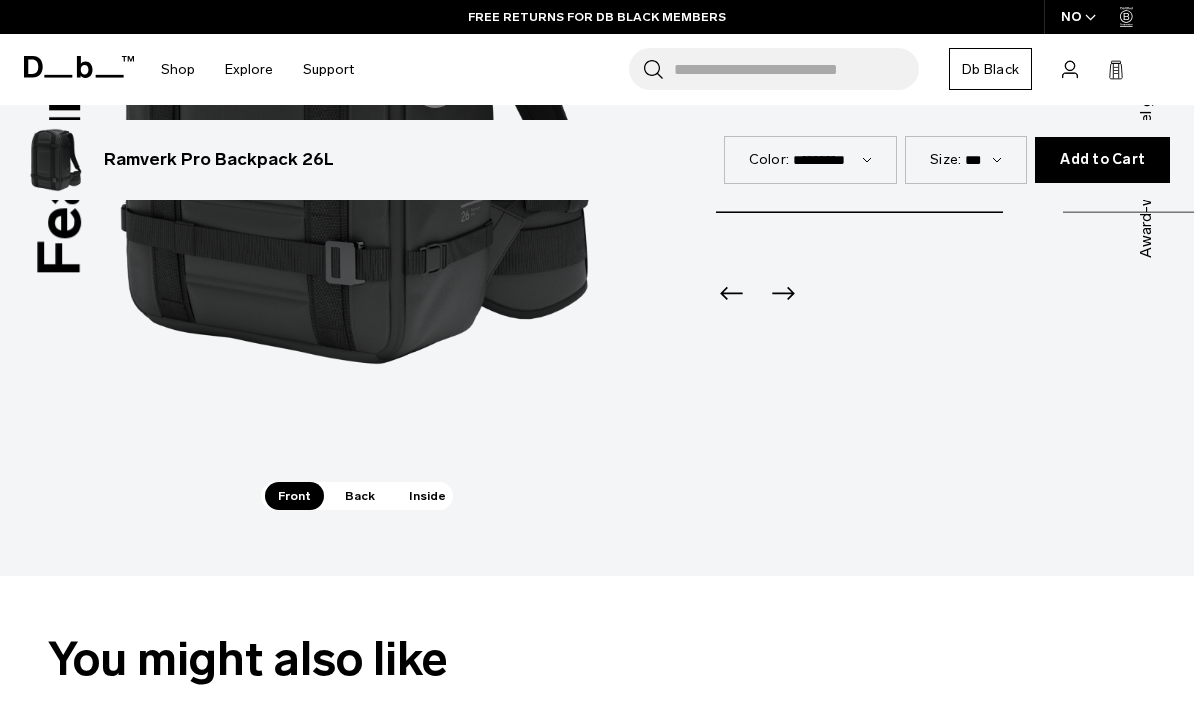 click on "Back" at bounding box center [360, 496] 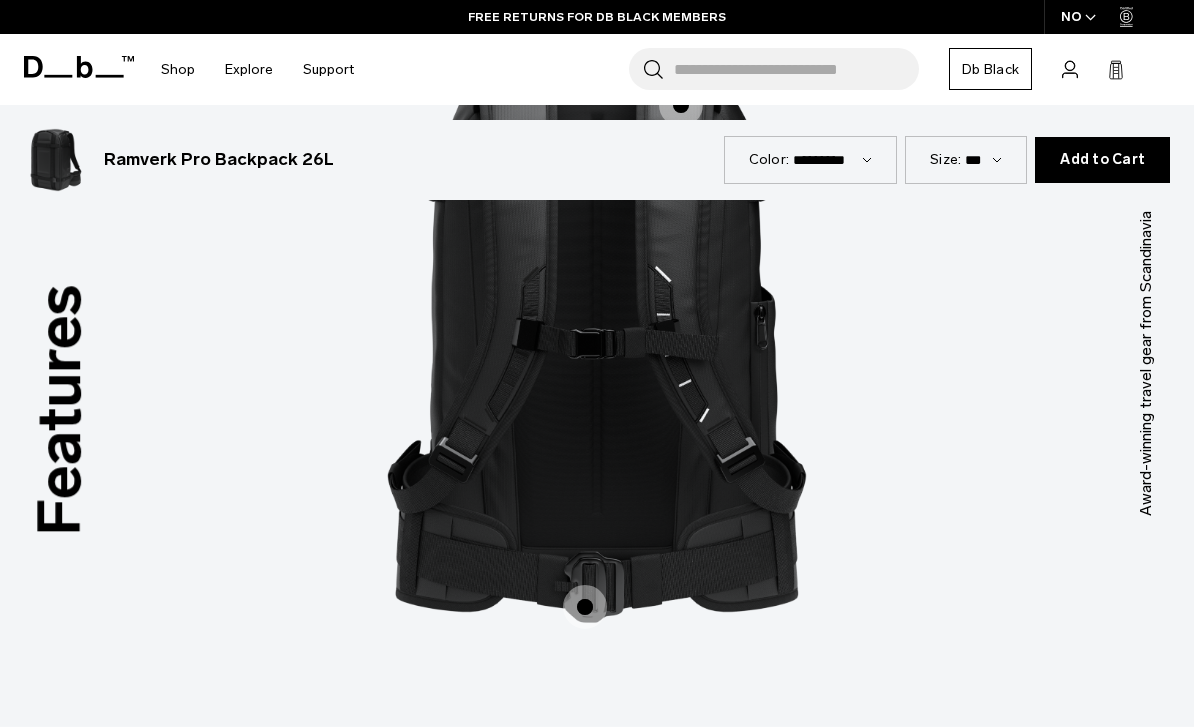 scroll, scrollTop: 1688, scrollLeft: 0, axis: vertical 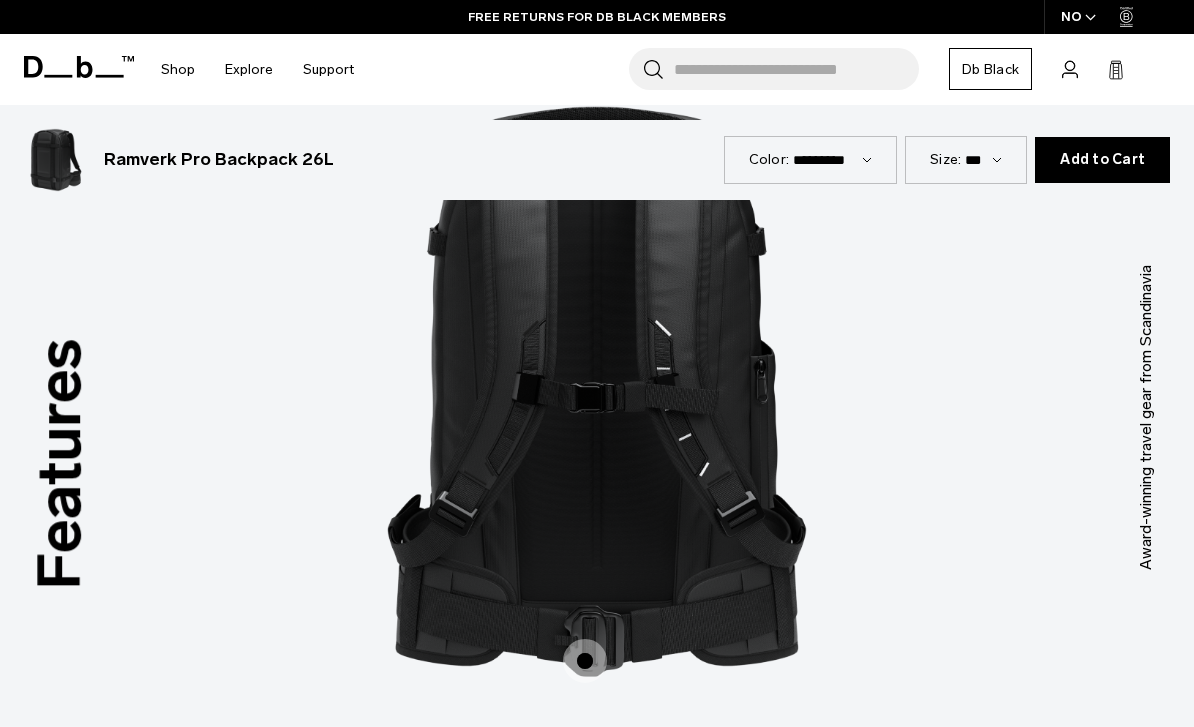 click at bounding box center (585, 661) 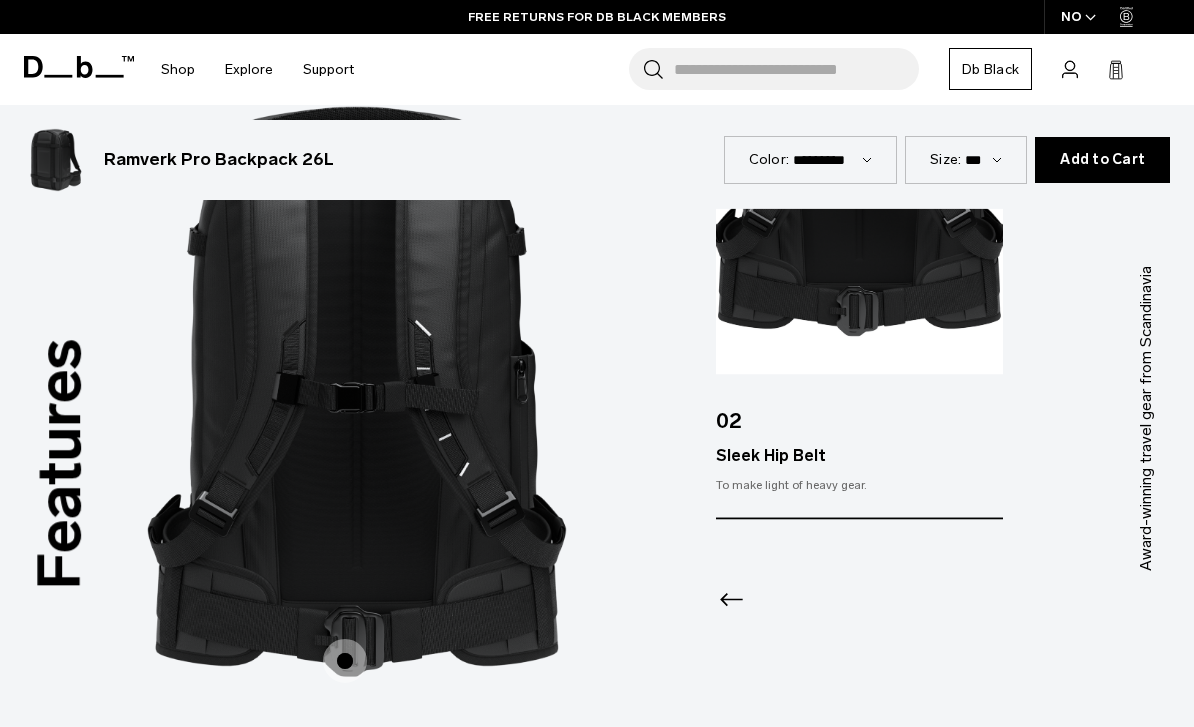 click at bounding box center (357, 388) 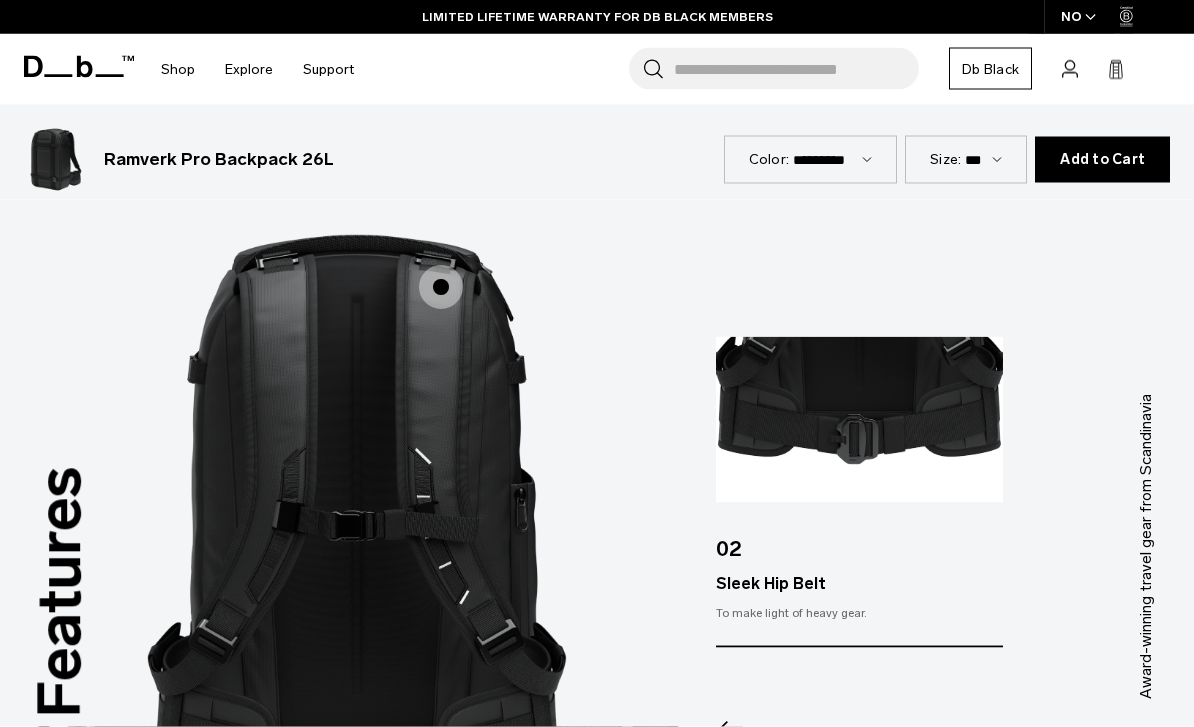 scroll, scrollTop: 1558, scrollLeft: 0, axis: vertical 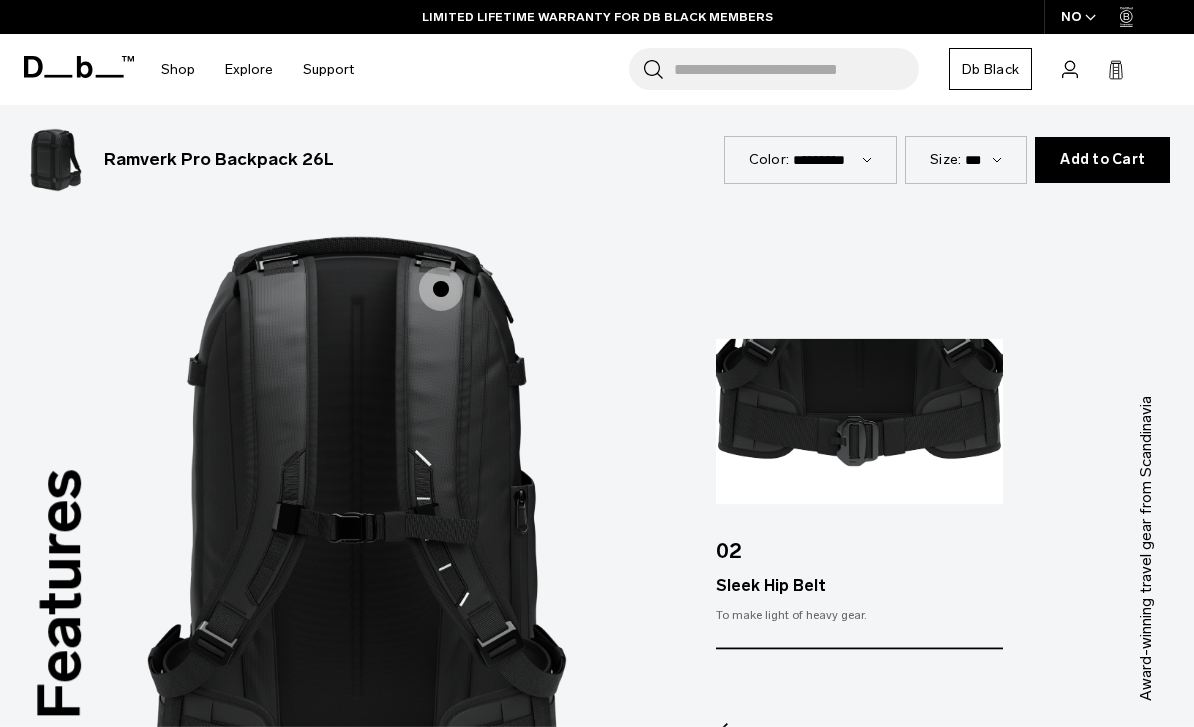 click at bounding box center (441, 289) 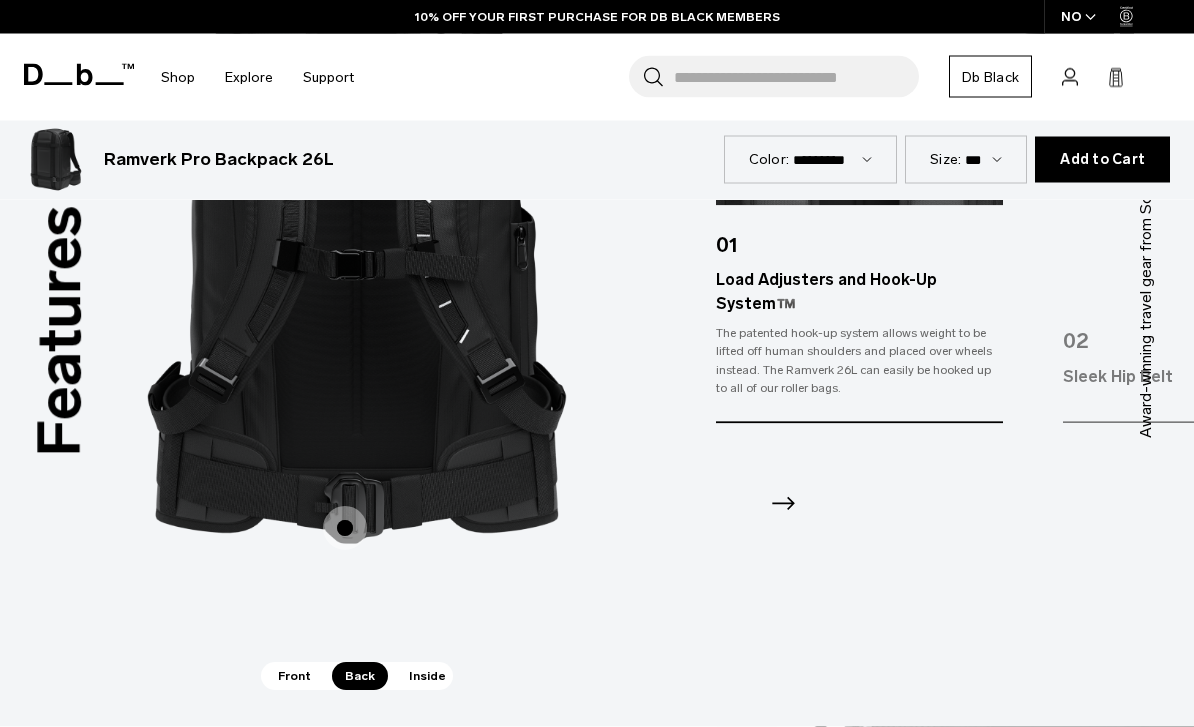 scroll, scrollTop: 1904, scrollLeft: 0, axis: vertical 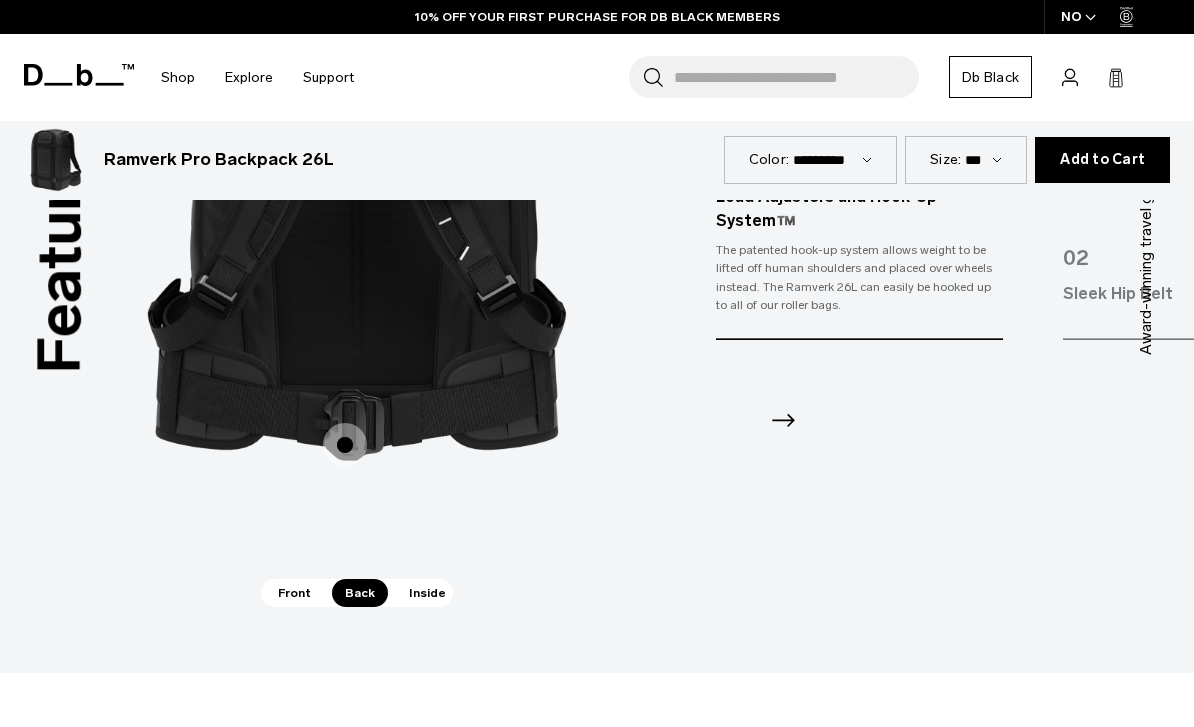 click on "Inside" at bounding box center [427, 593] 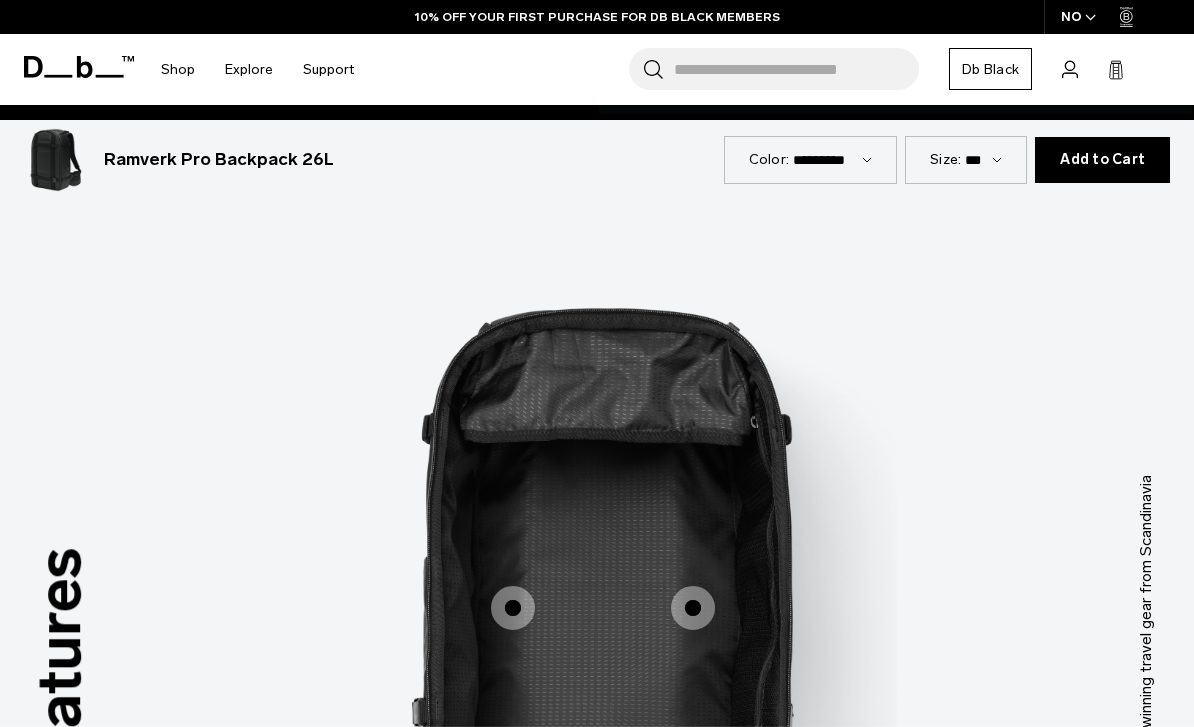 scroll, scrollTop: 1482, scrollLeft: 0, axis: vertical 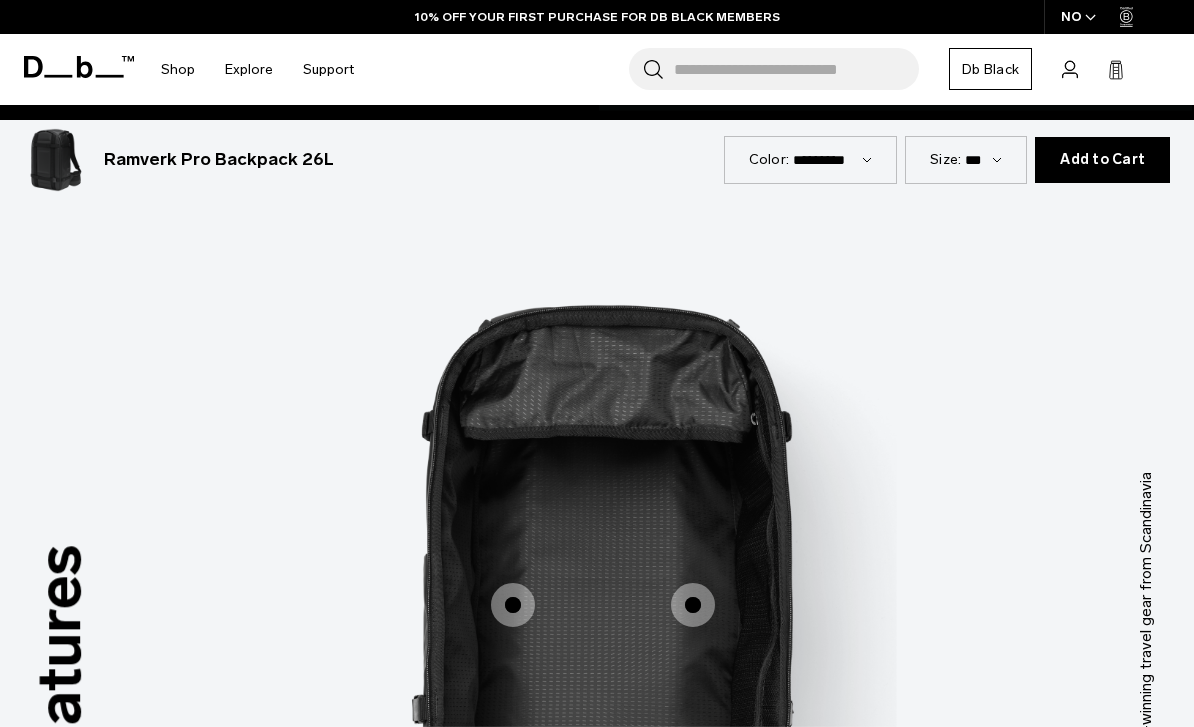 click at bounding box center [513, 605] 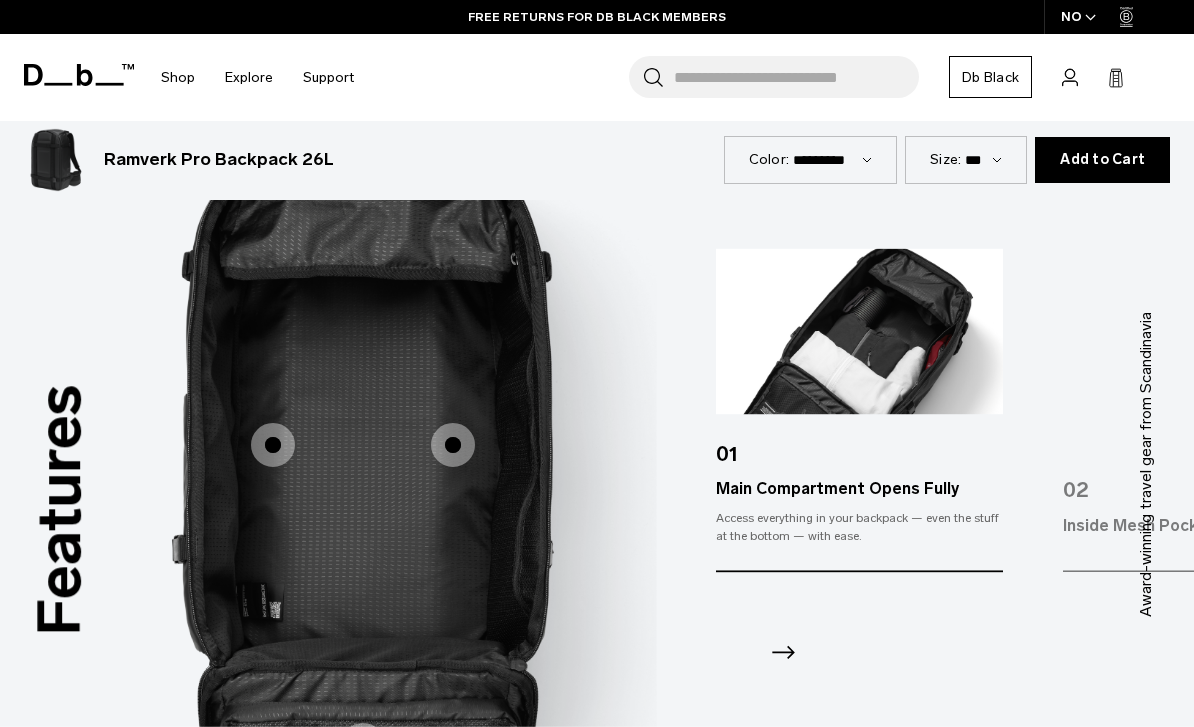scroll, scrollTop: 1643, scrollLeft: 0, axis: vertical 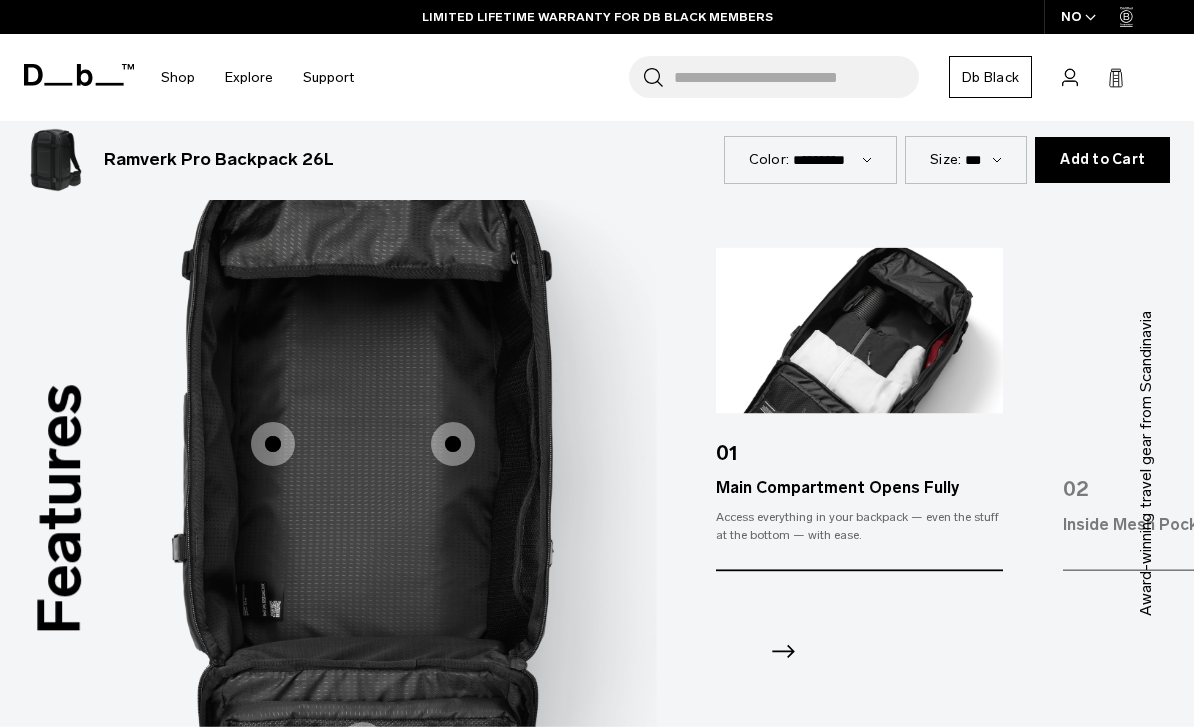 click at bounding box center [453, 444] 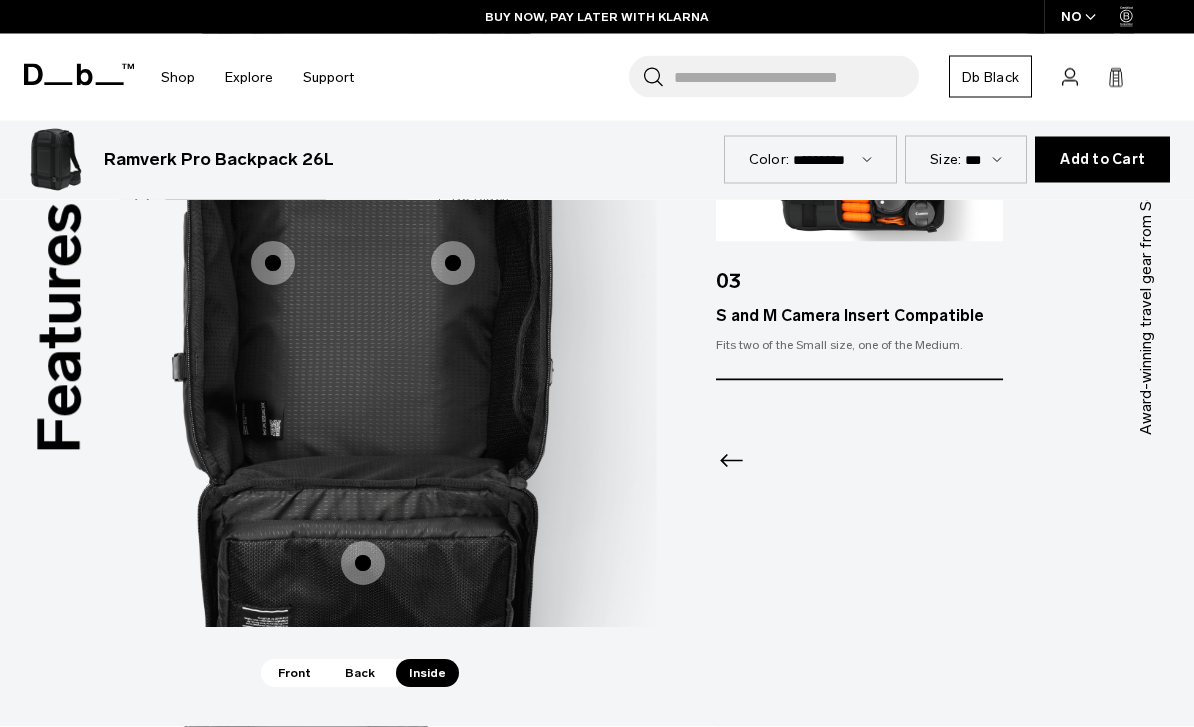 scroll, scrollTop: 1823, scrollLeft: 0, axis: vertical 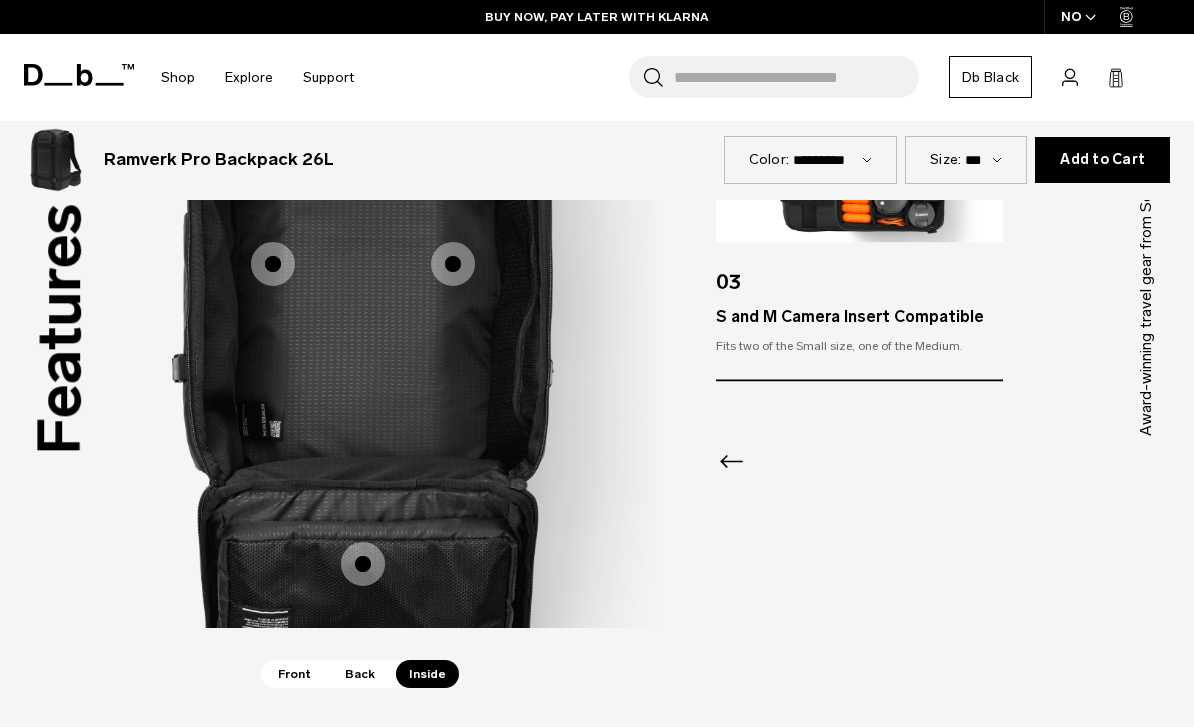 click at bounding box center [363, 564] 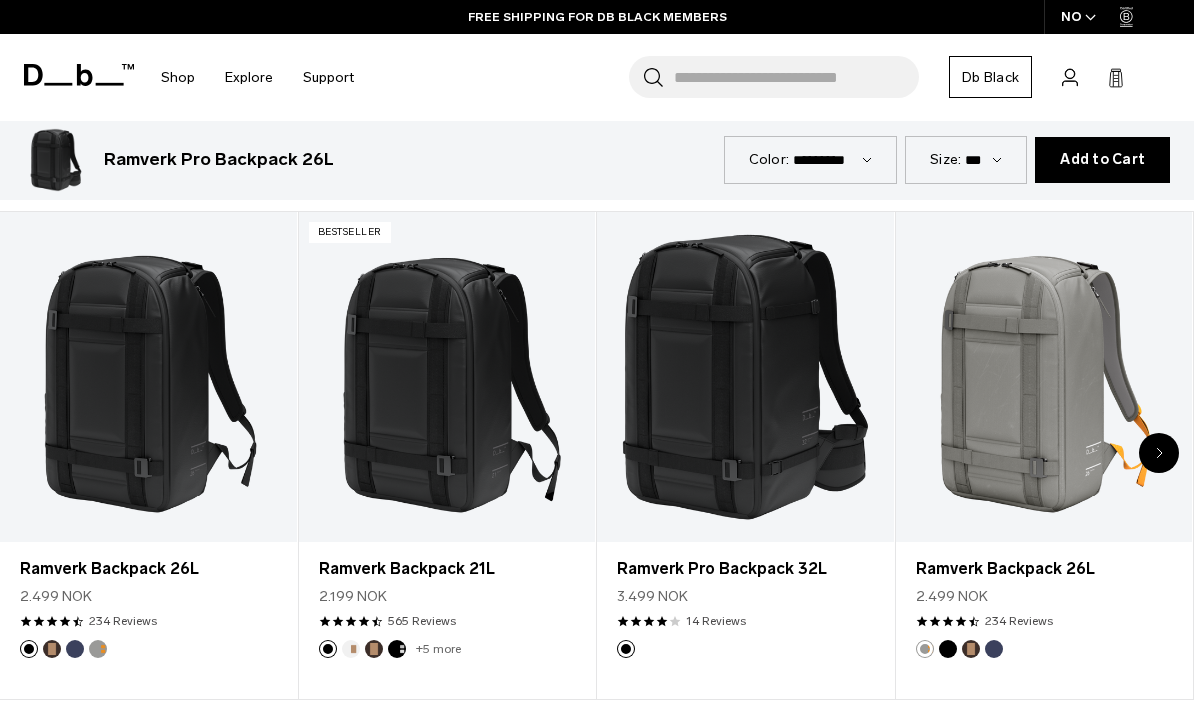 scroll, scrollTop: 2534, scrollLeft: 0, axis: vertical 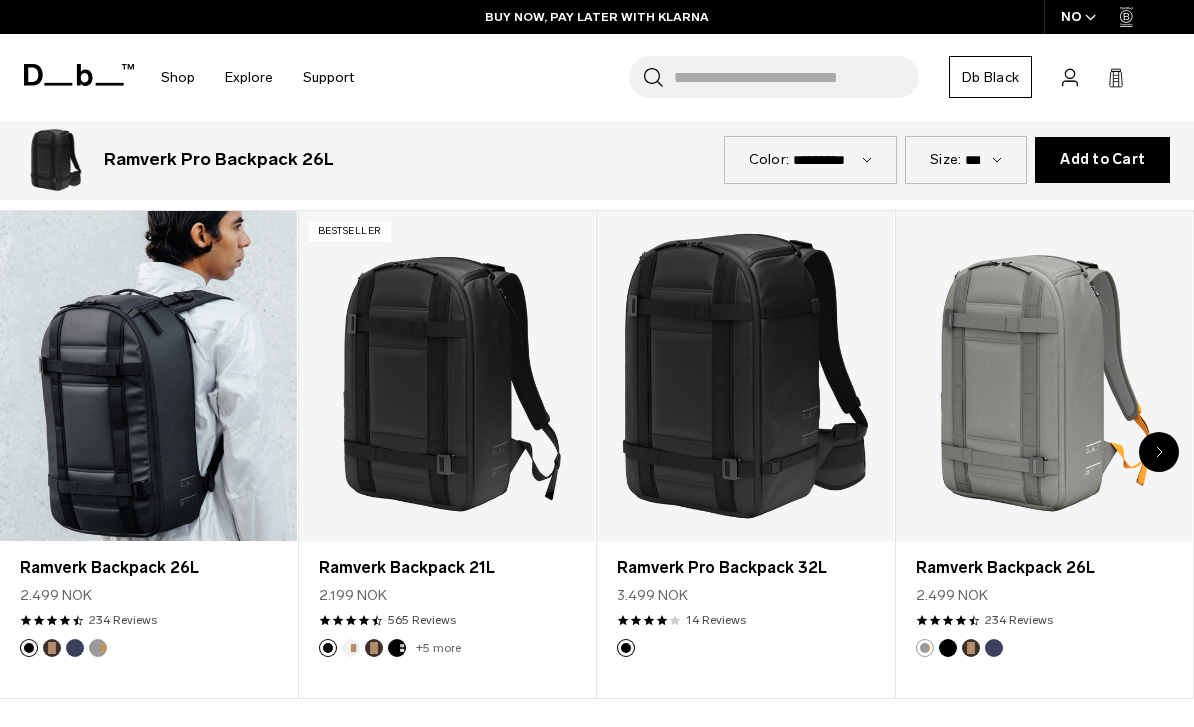 click at bounding box center (148, 375) 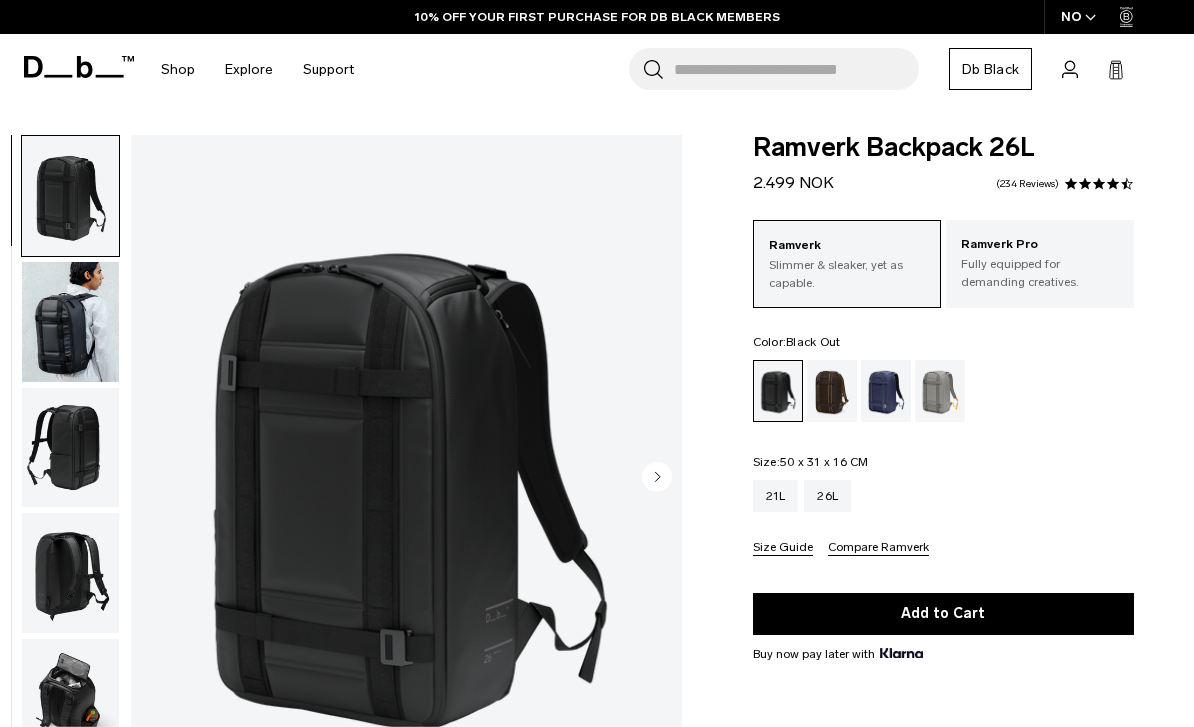 scroll, scrollTop: 0, scrollLeft: 0, axis: both 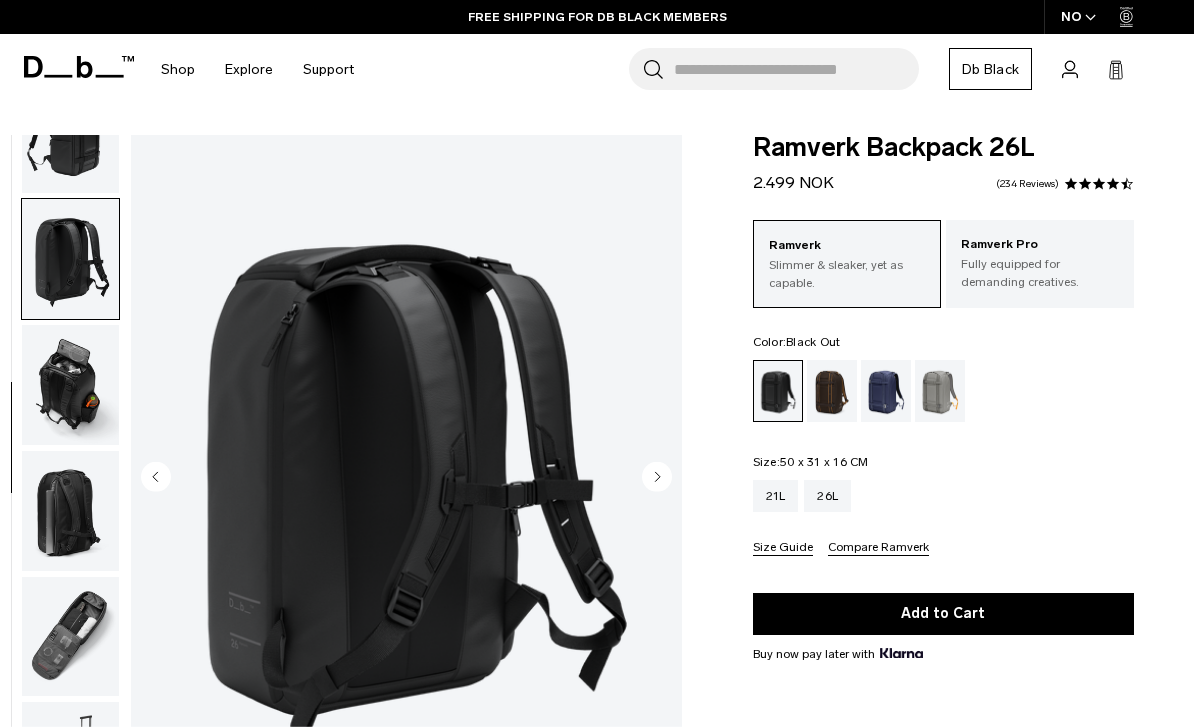 click on "Ramverk Pro" at bounding box center (1040, 245) 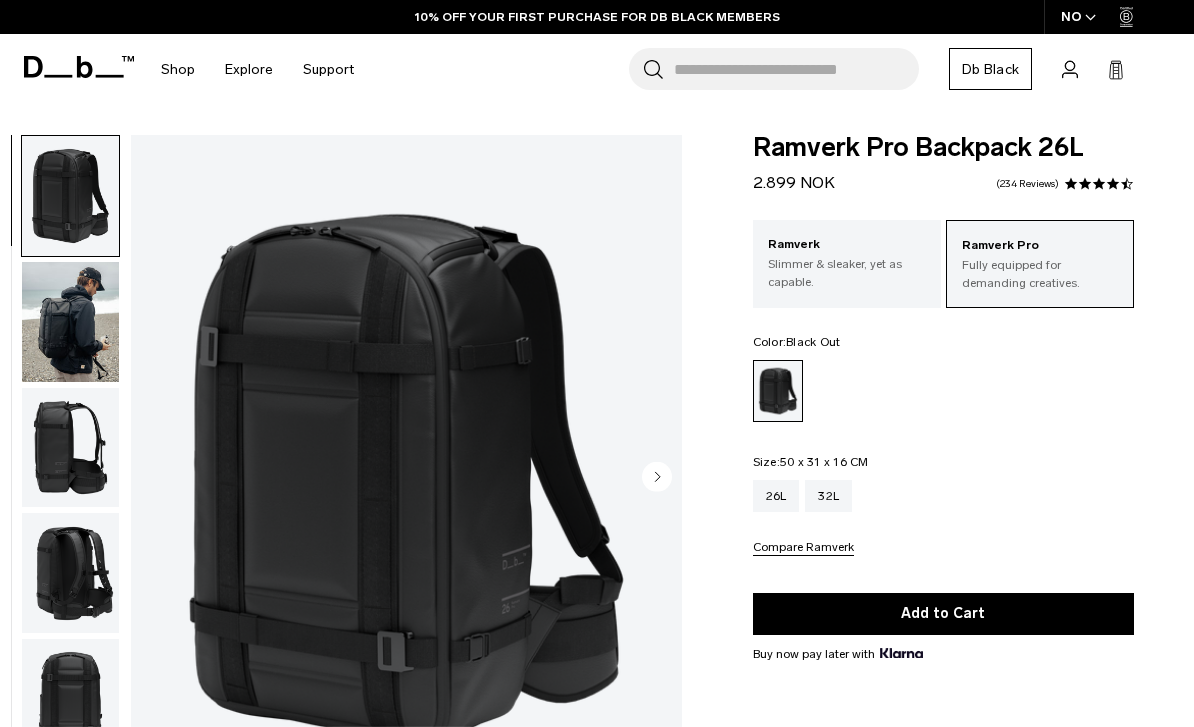 scroll, scrollTop: 0, scrollLeft: 0, axis: both 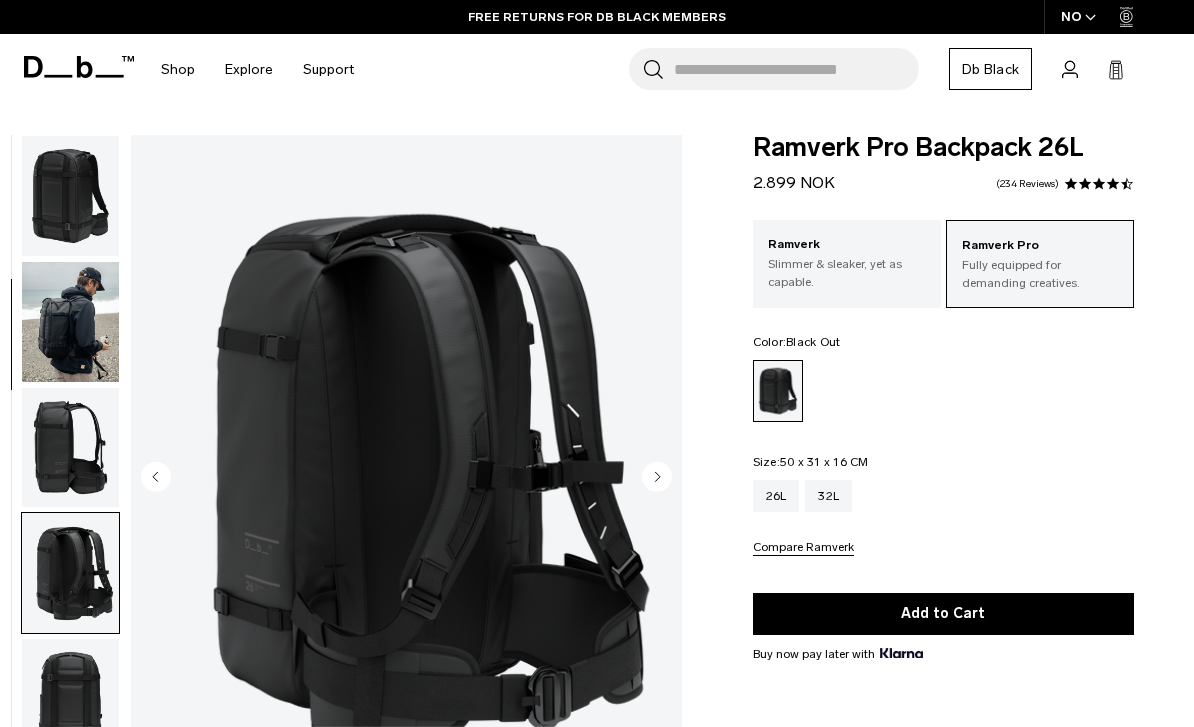 click at bounding box center [70, 322] 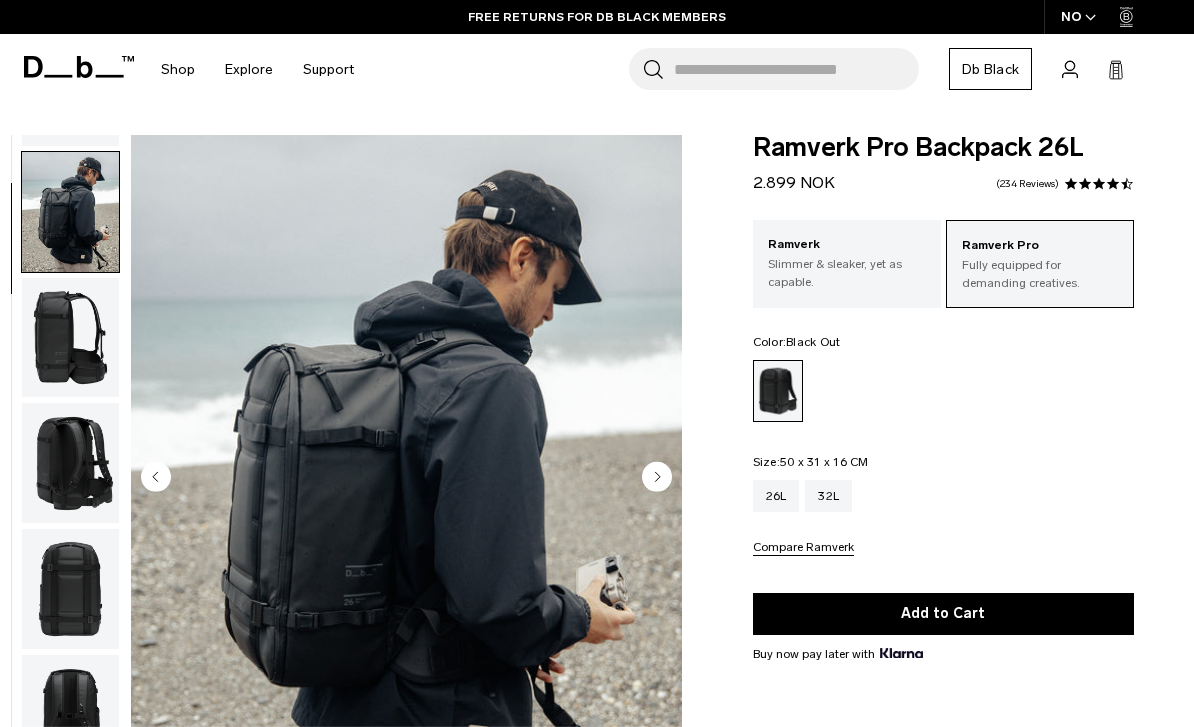 scroll, scrollTop: 127, scrollLeft: 0, axis: vertical 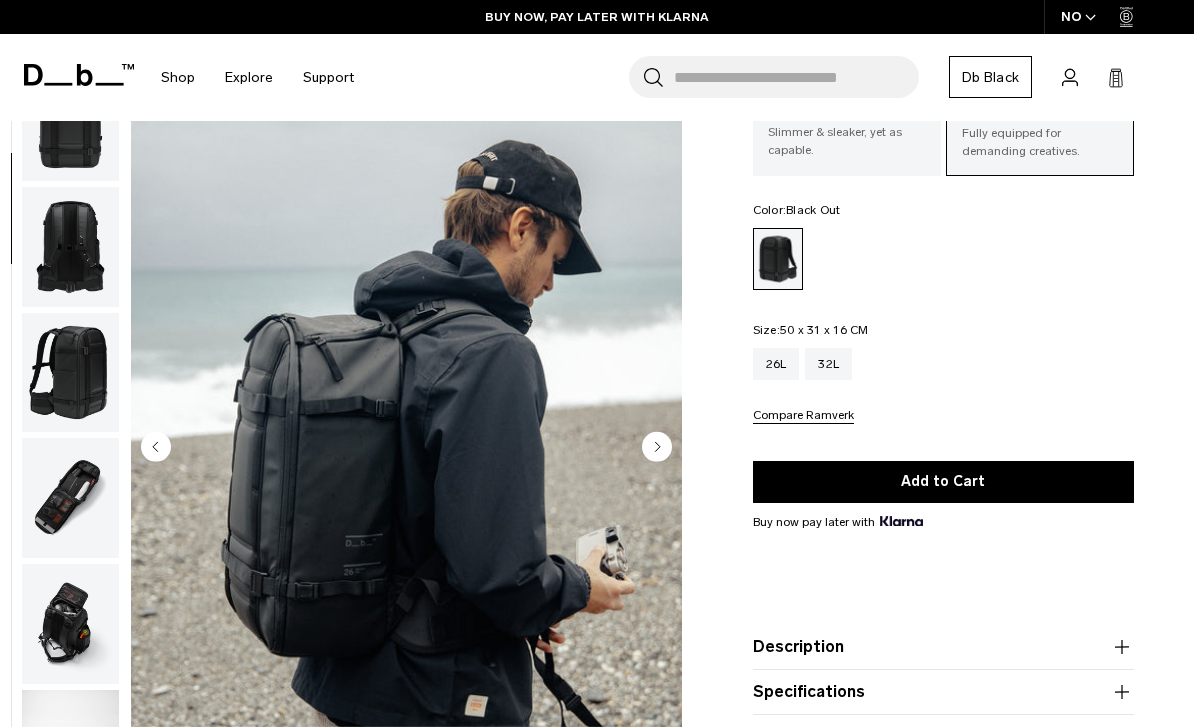 click at bounding box center (70, 373) 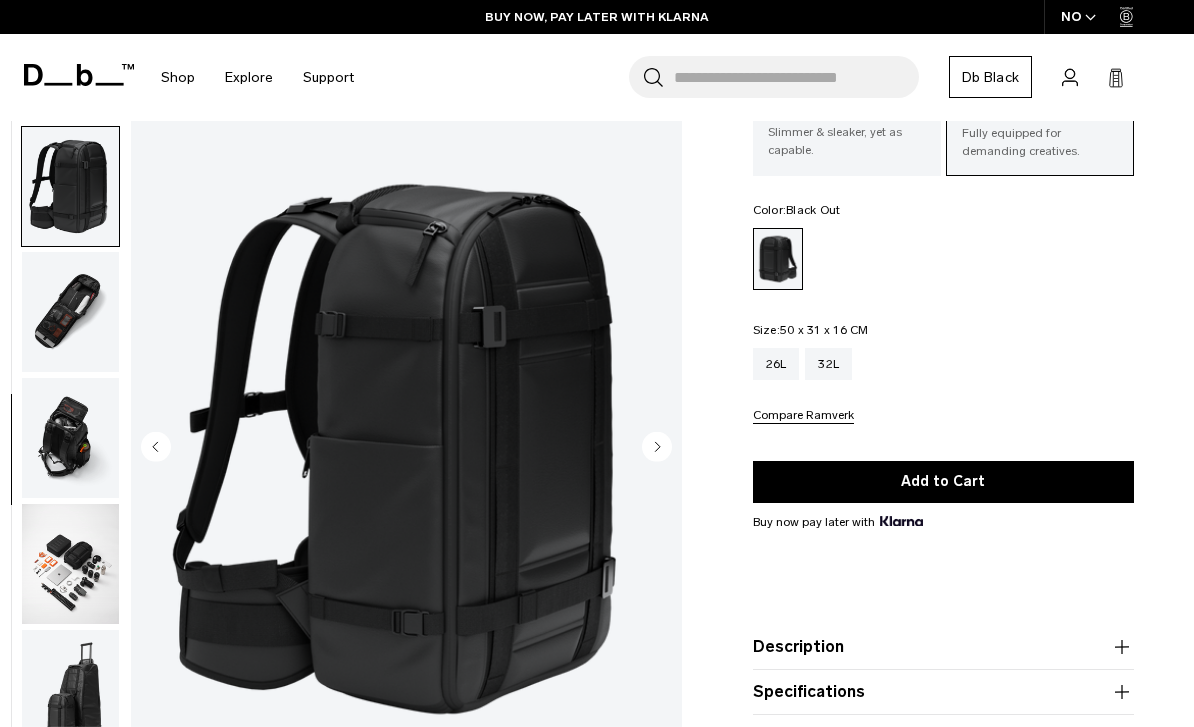 scroll, scrollTop: 764, scrollLeft: 0, axis: vertical 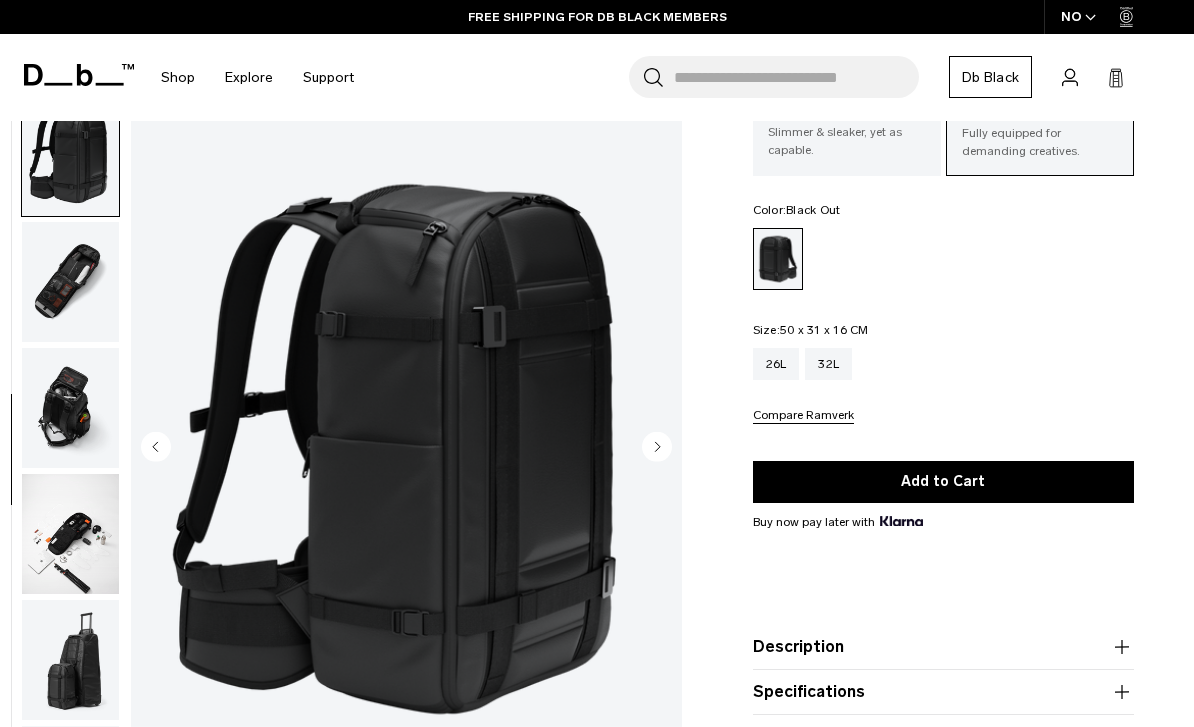 click at bounding box center [406, 449] 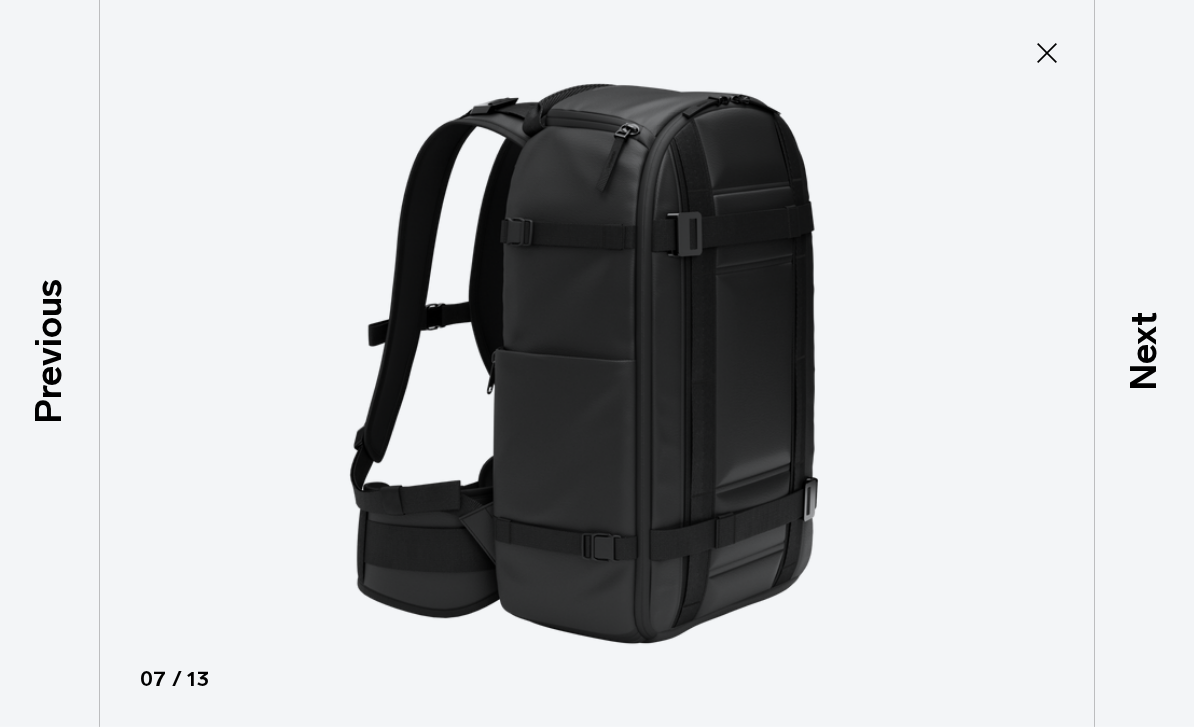 scroll, scrollTop: 0, scrollLeft: 0, axis: both 